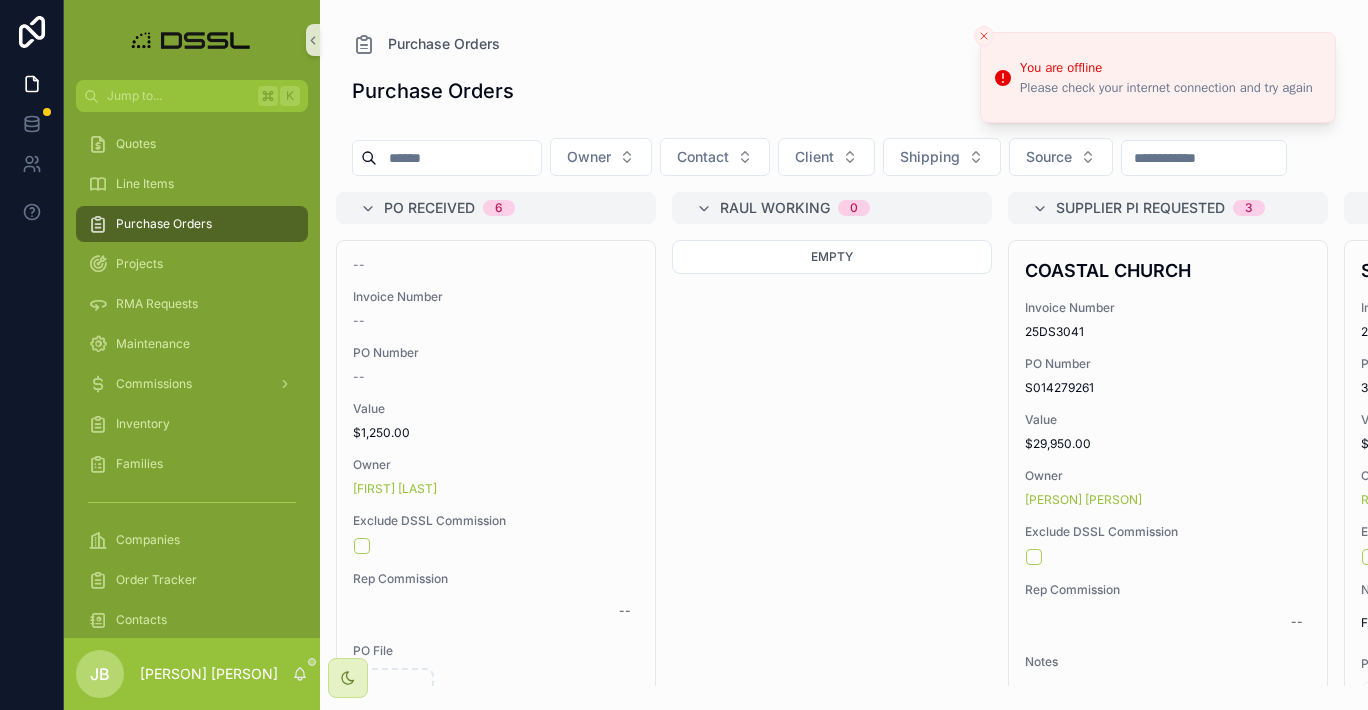 scroll, scrollTop: 0, scrollLeft: 0, axis: both 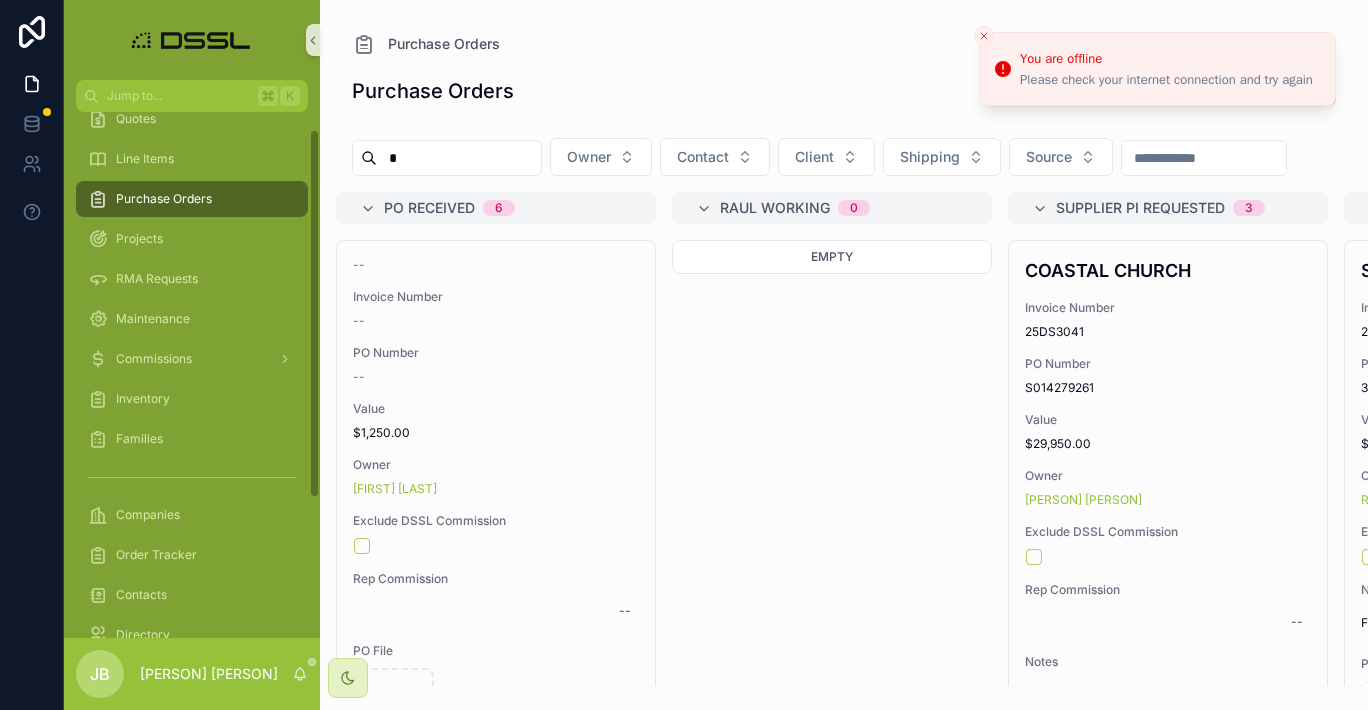 click on "*" at bounding box center (459, 158) 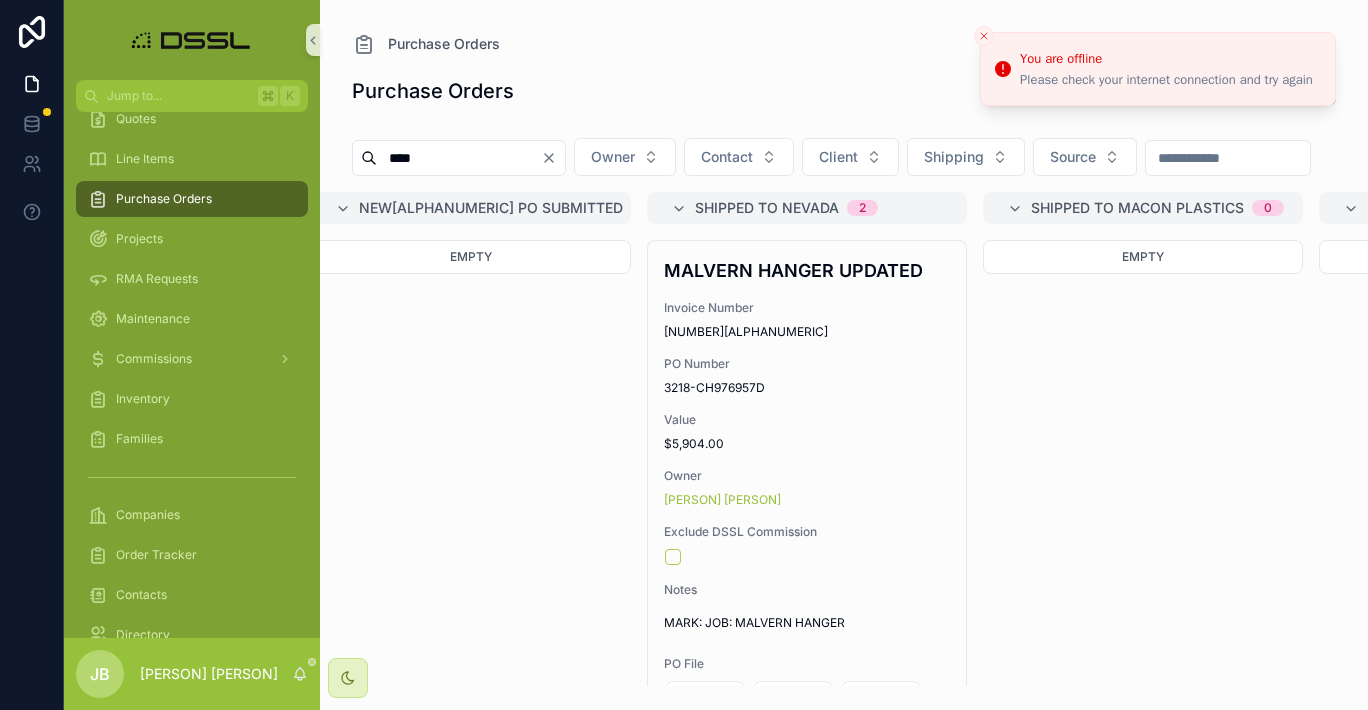 scroll, scrollTop: 0, scrollLeft: 2047, axis: horizontal 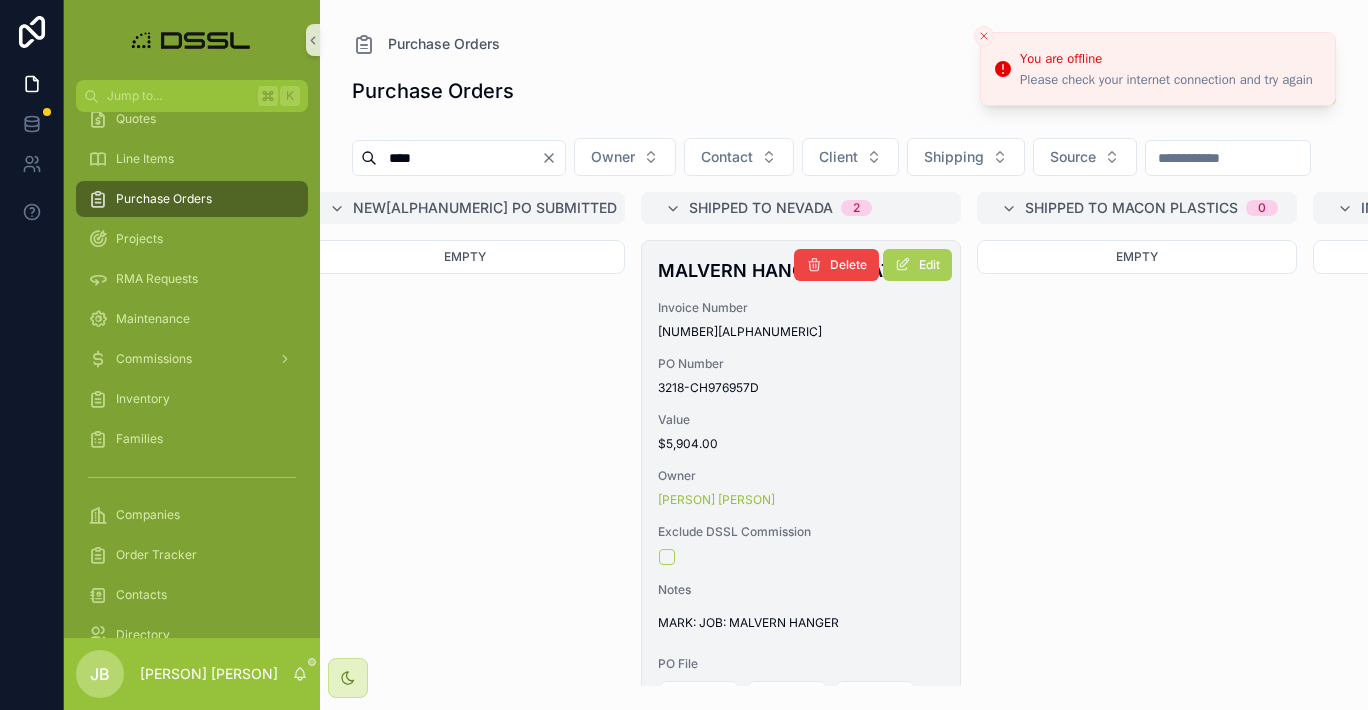 type on "****" 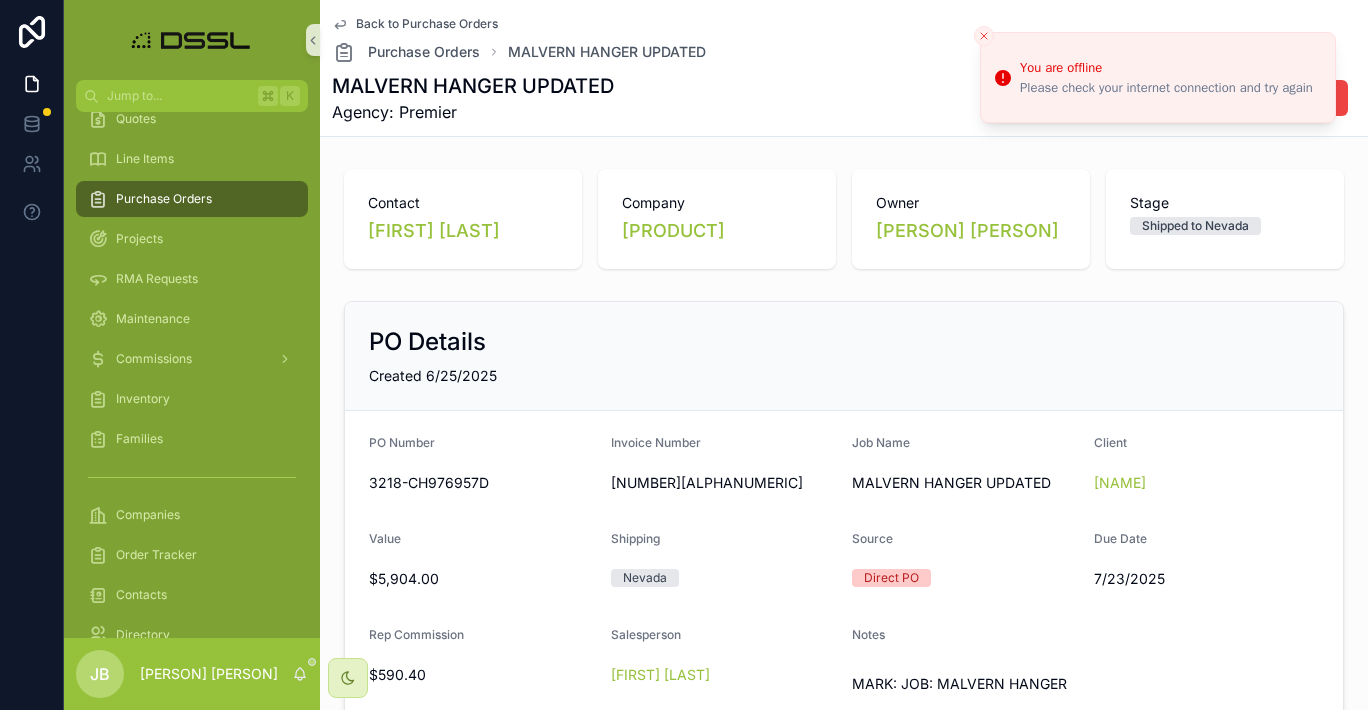 click 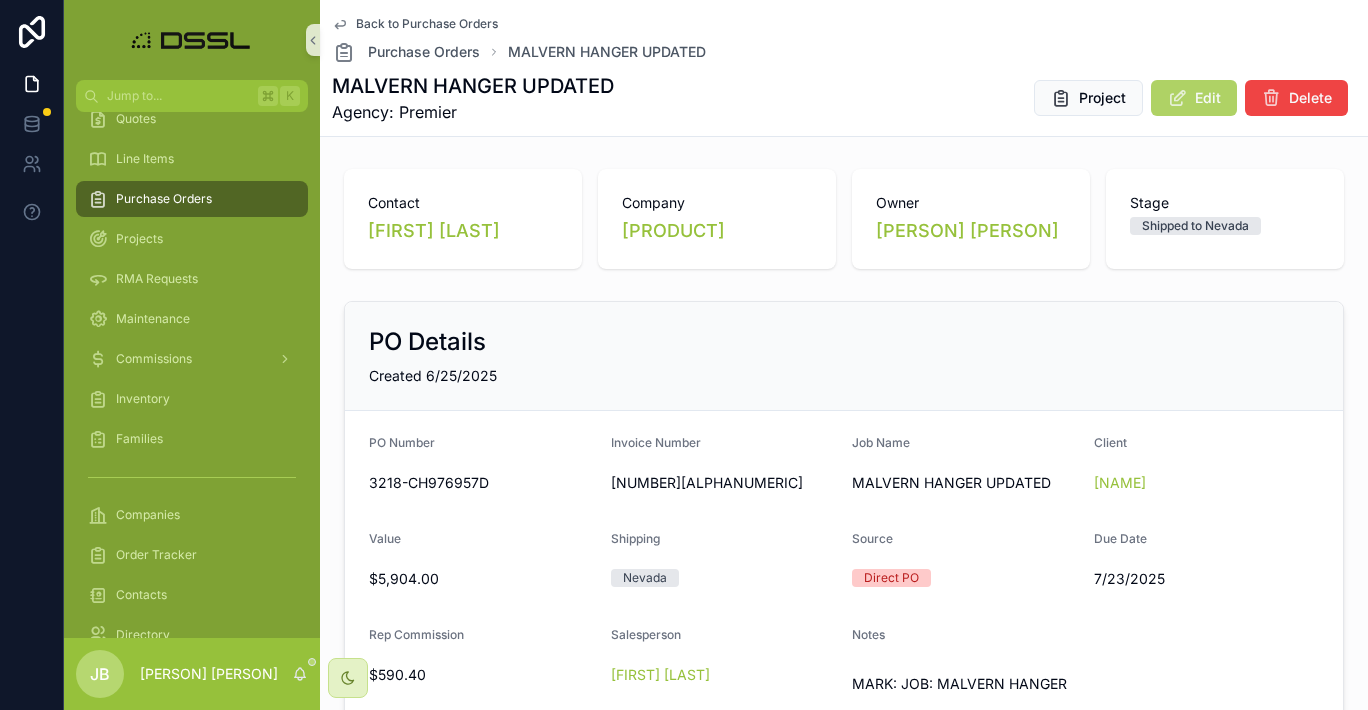 click on "Edit" at bounding box center [1208, 98] 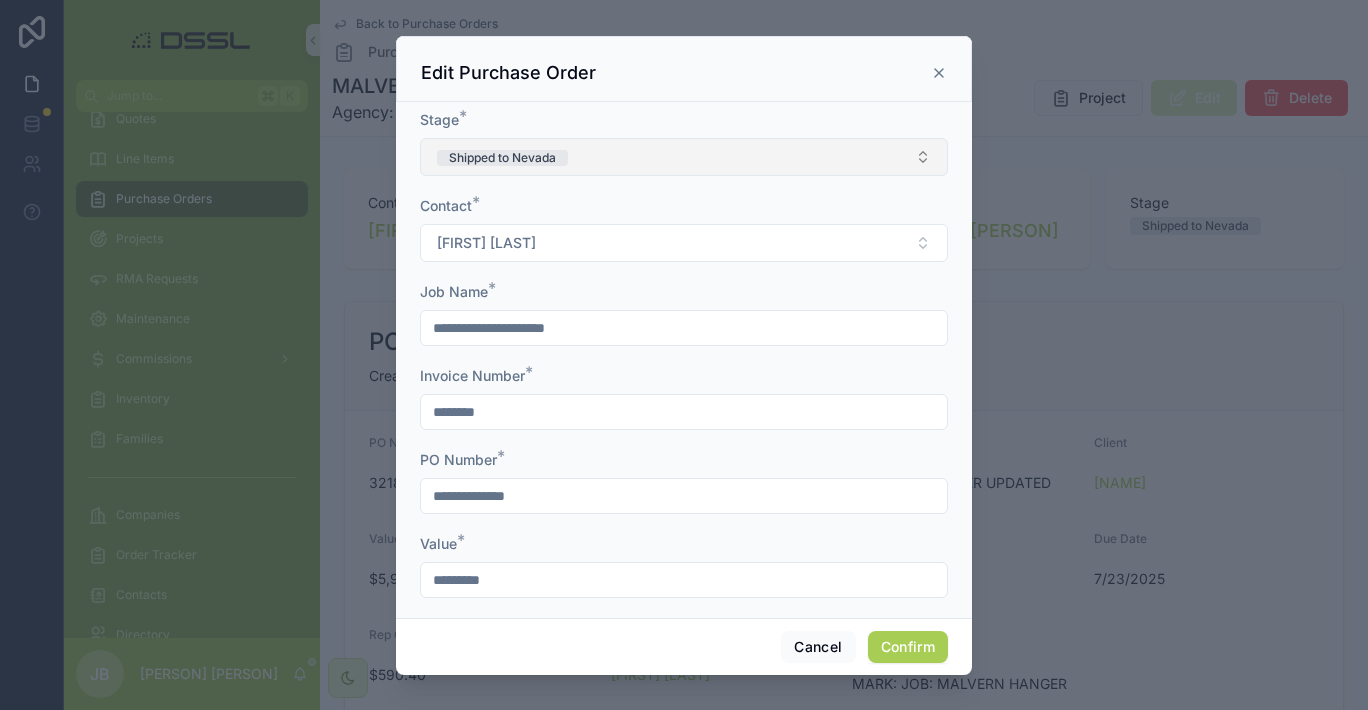 click on "Shipped to Nevada" at bounding box center [684, 157] 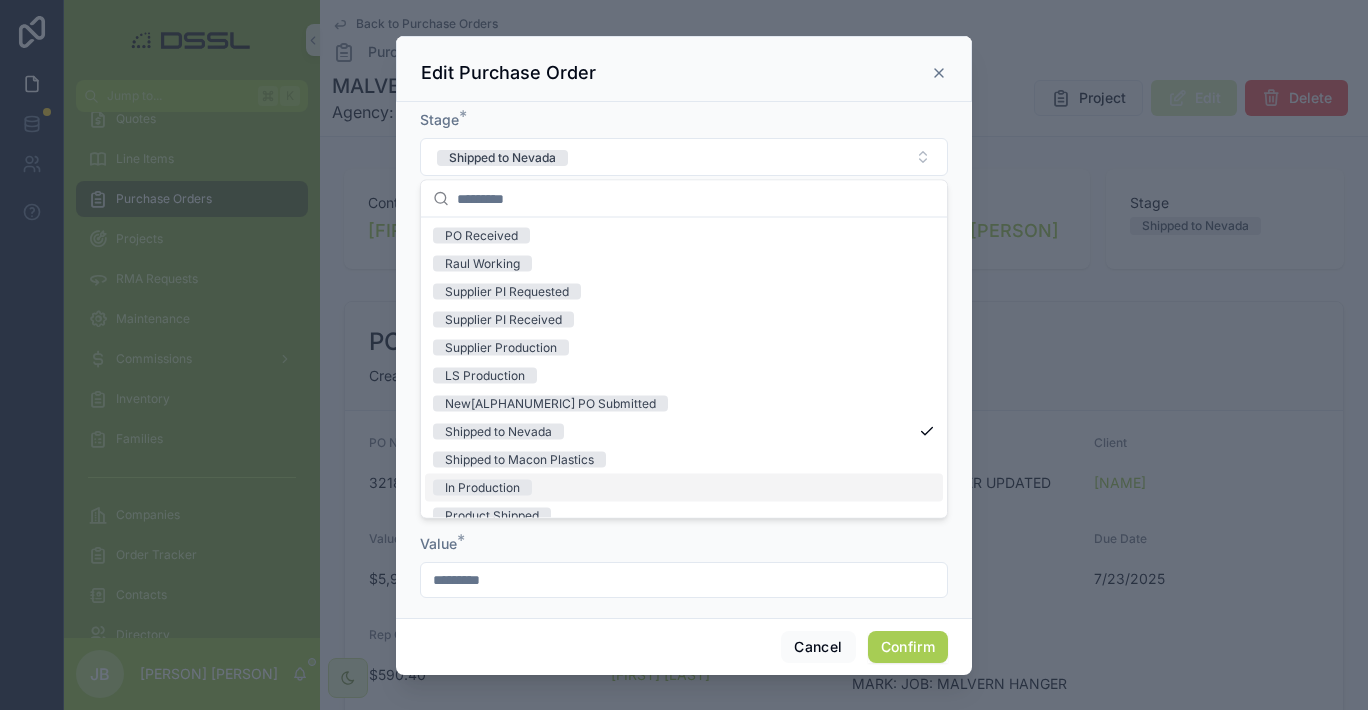 click on "In Production" at bounding box center (482, 488) 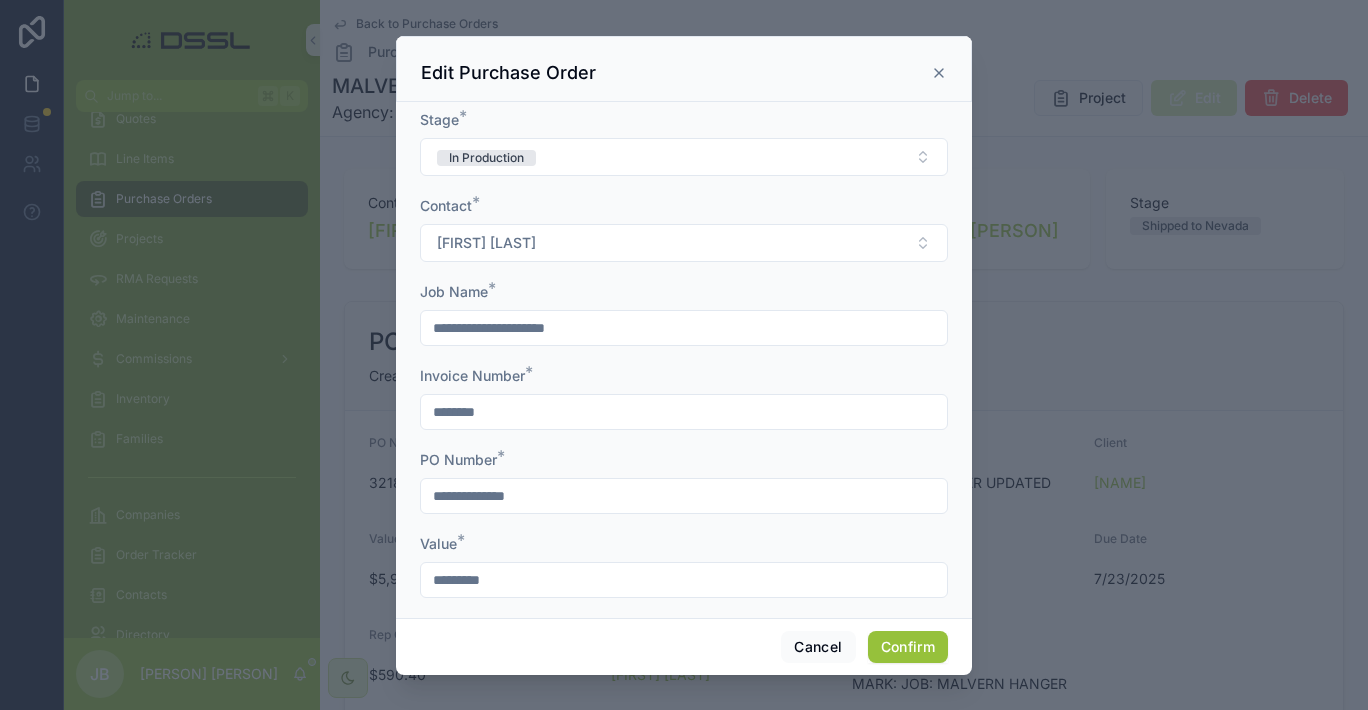 click on "Confirm" at bounding box center (908, 647) 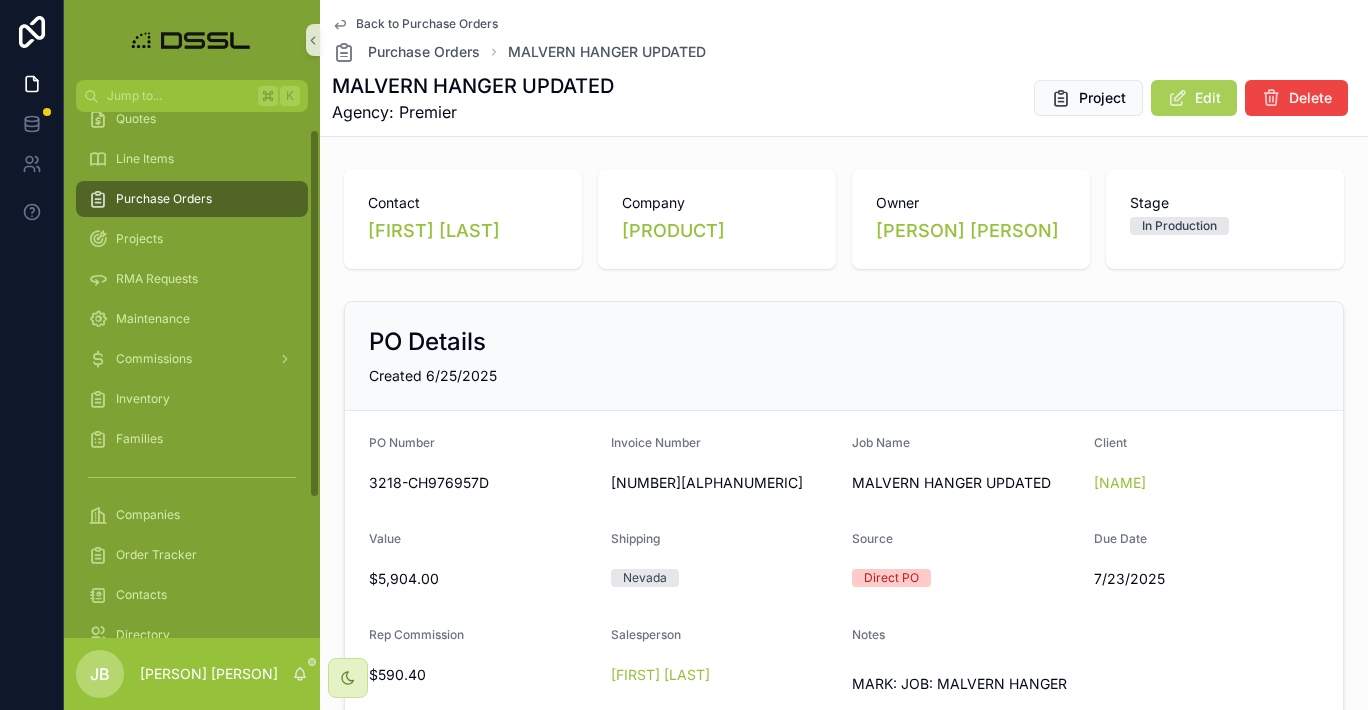 click on "Purchase Orders" at bounding box center (164, 199) 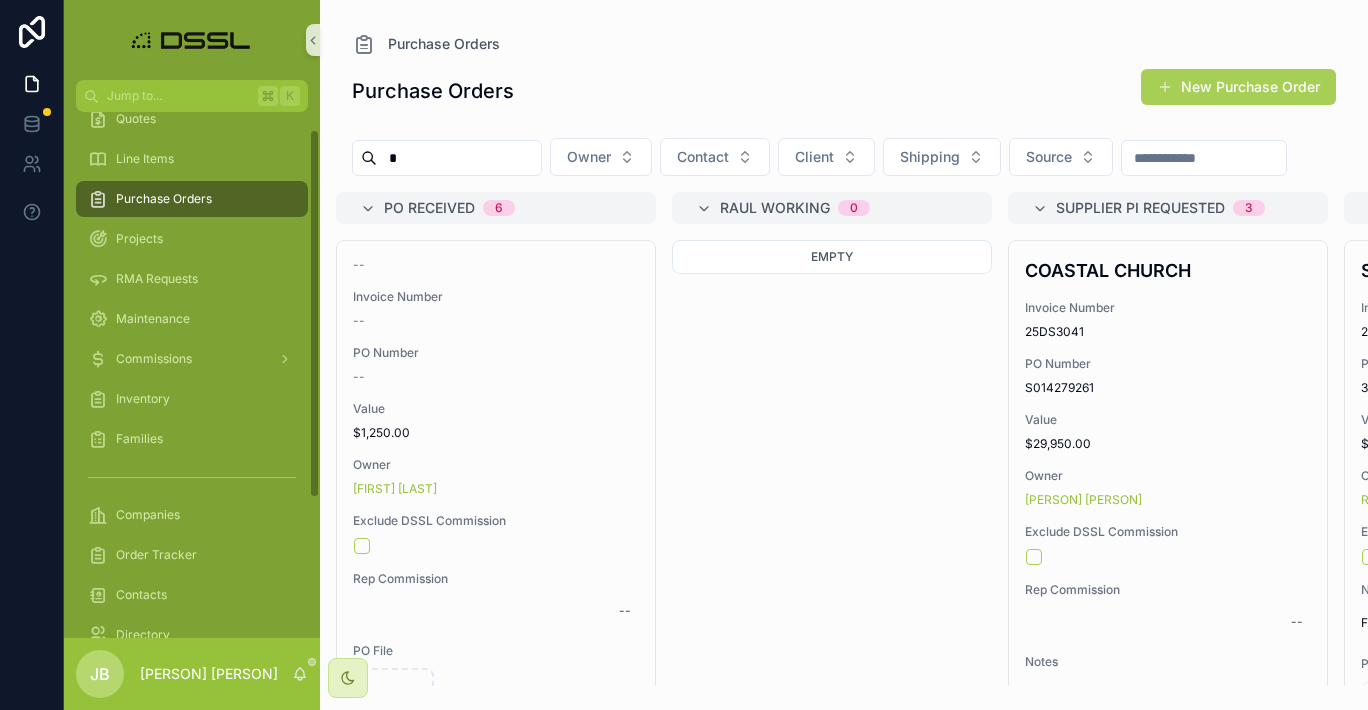 click on "*" at bounding box center [459, 158] 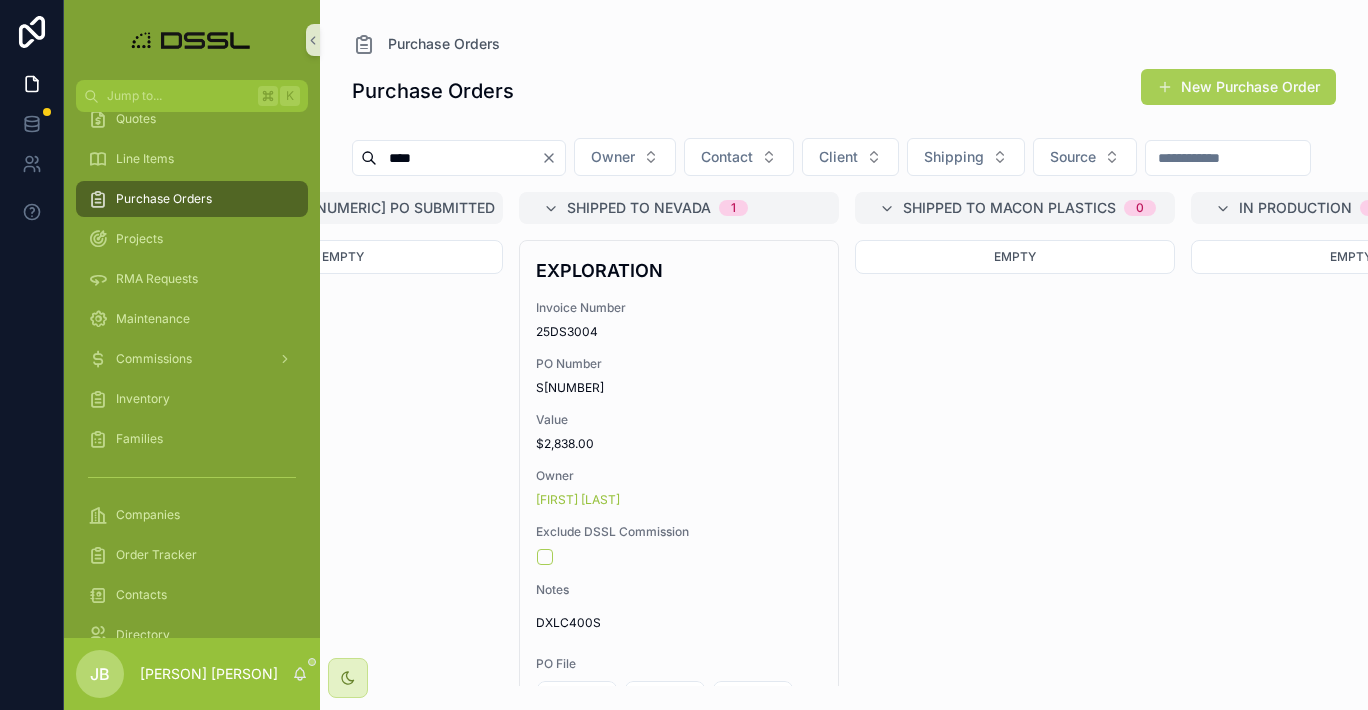 scroll, scrollTop: 0, scrollLeft: 2206, axis: horizontal 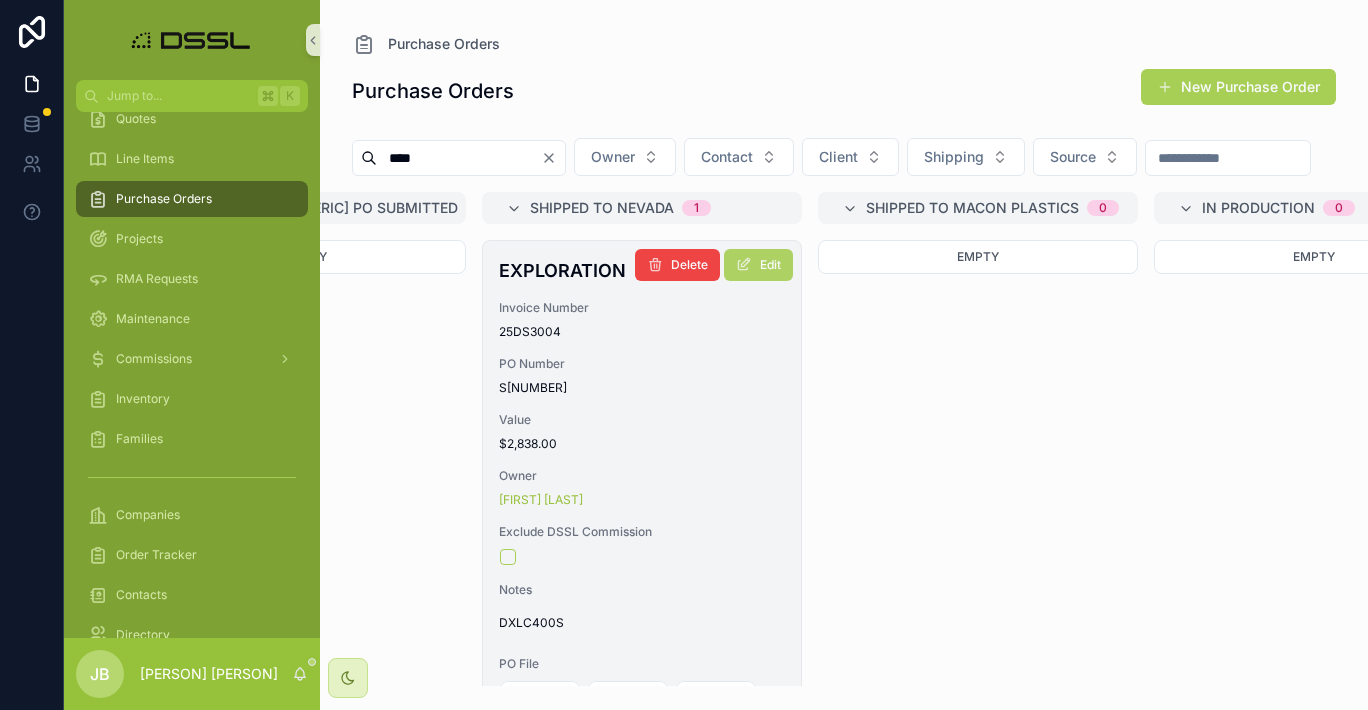click on "Edit" at bounding box center (758, 265) 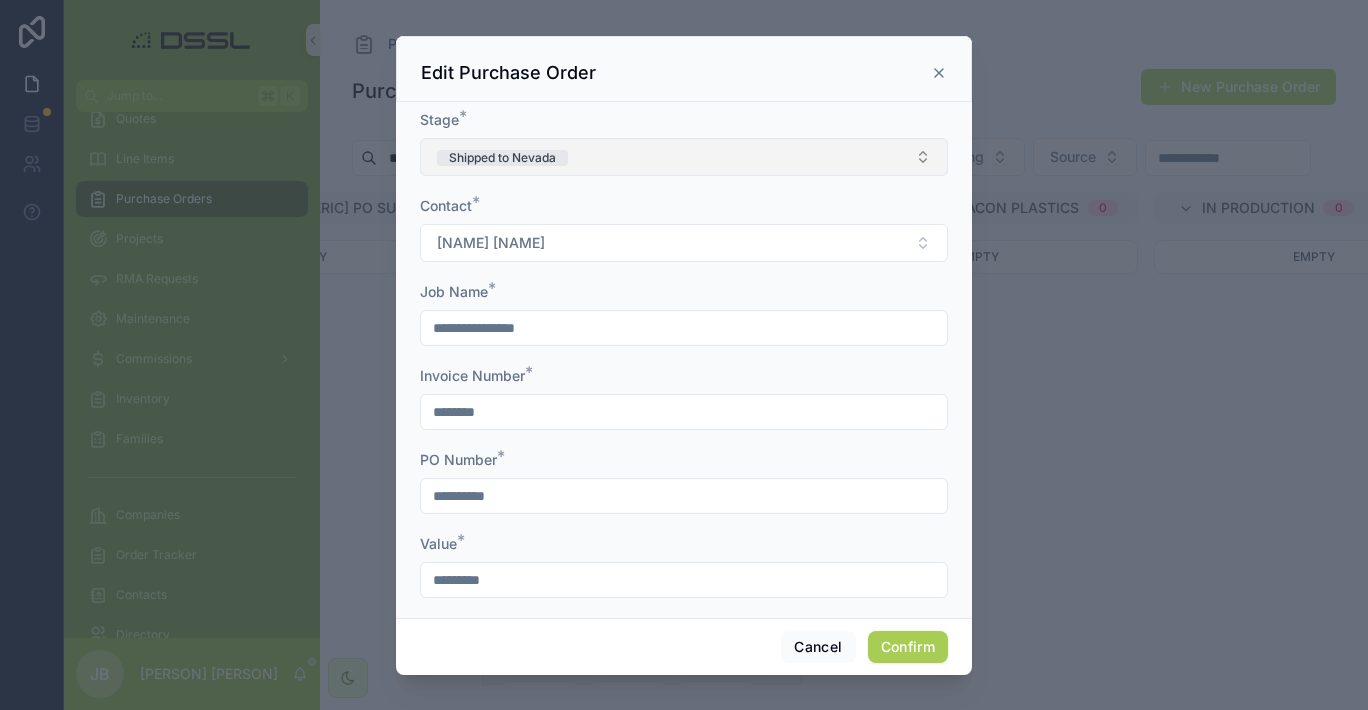 click on "Shipped to Nevada" at bounding box center [684, 157] 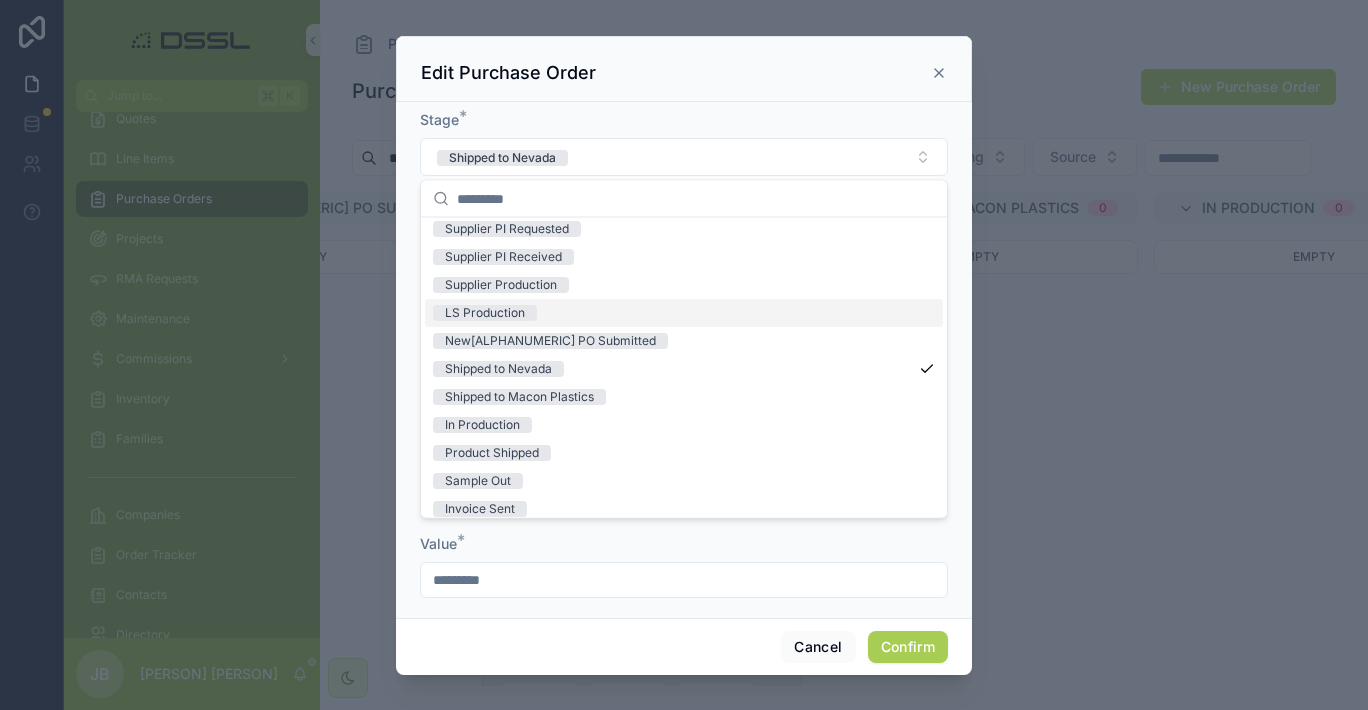 scroll, scrollTop: 67, scrollLeft: 0, axis: vertical 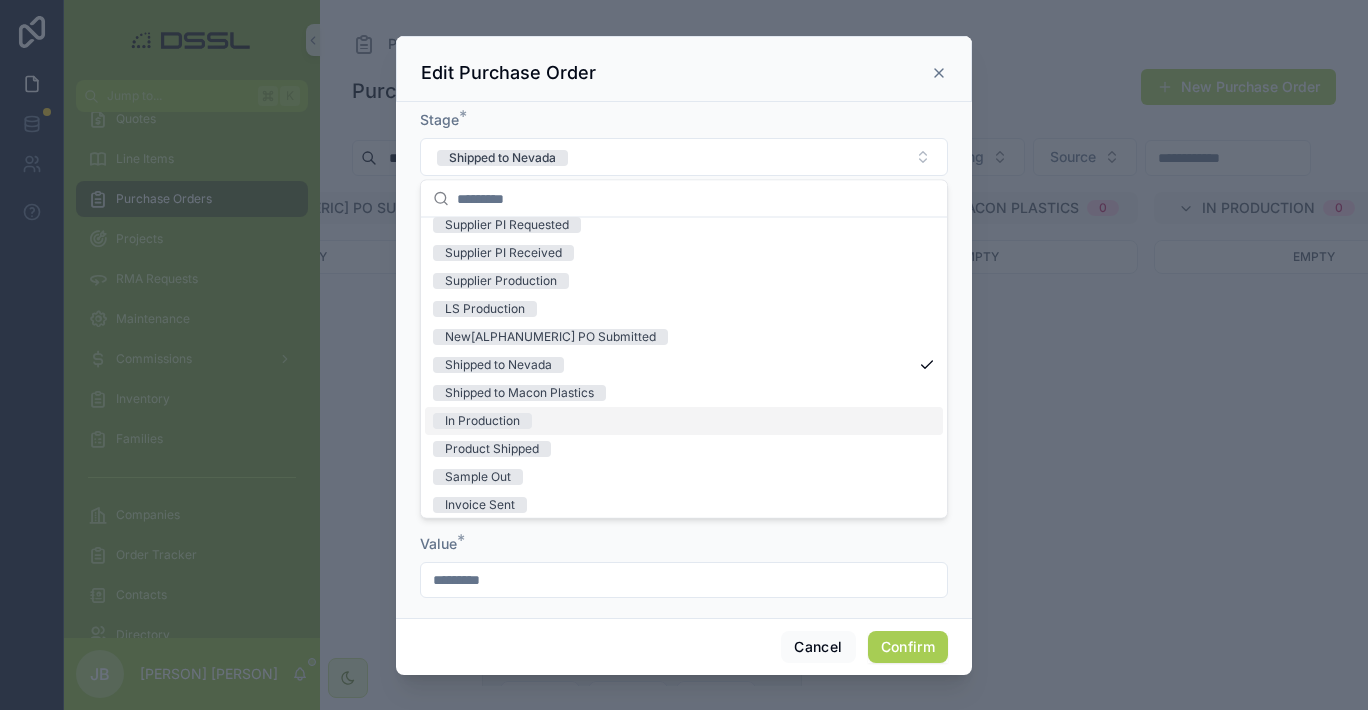 click on "In Production" at bounding box center (482, 421) 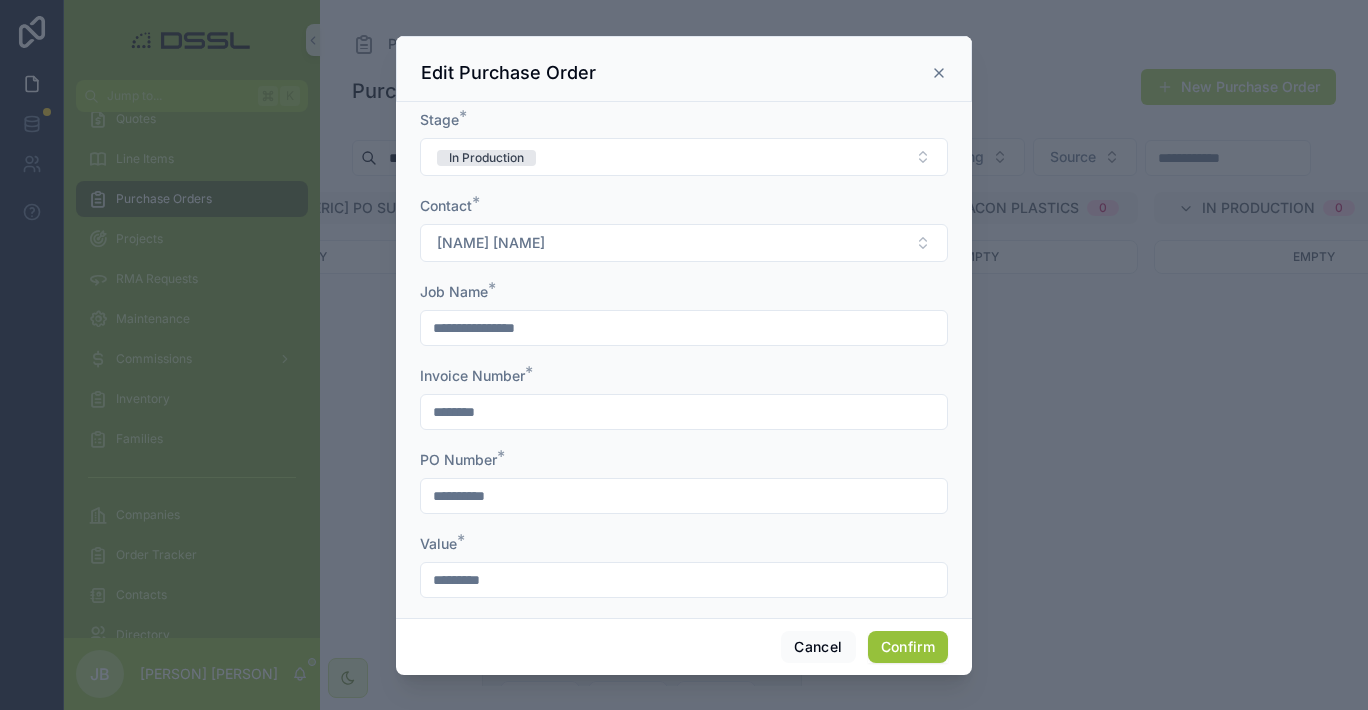 click on "Confirm" at bounding box center [908, 647] 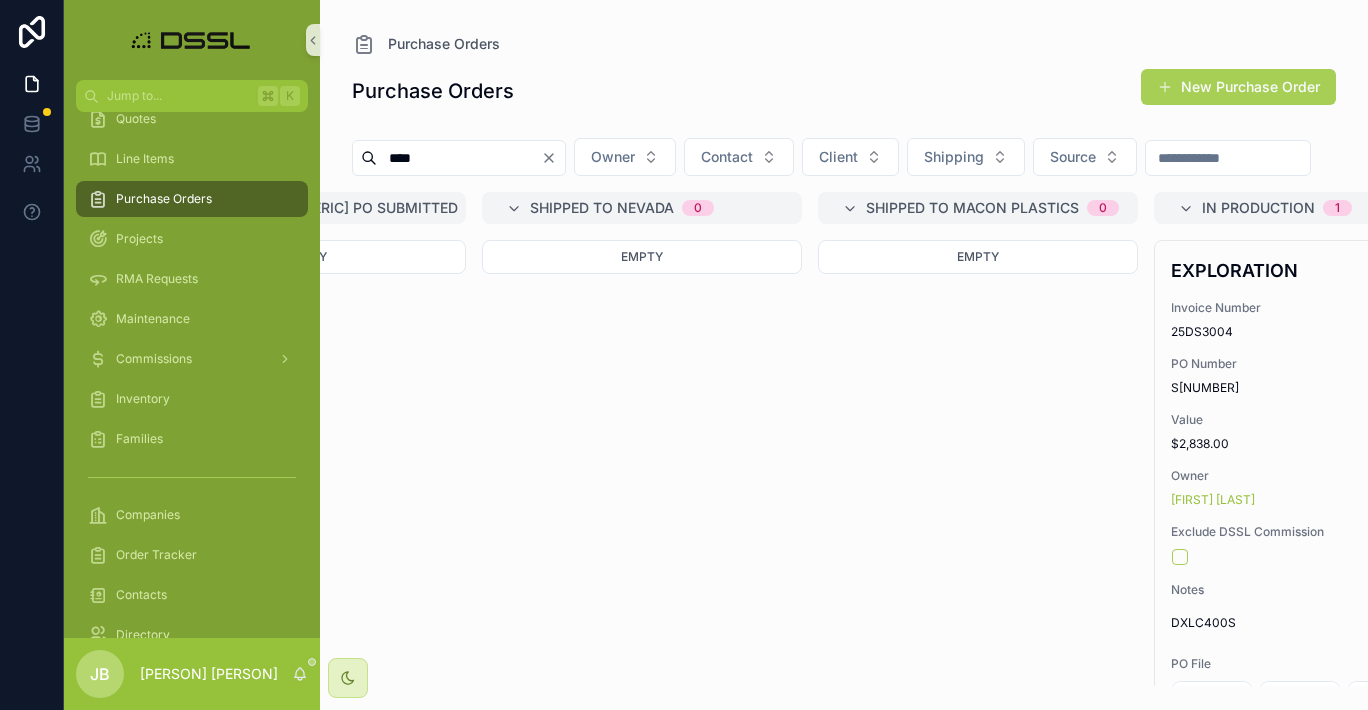 click on "****" at bounding box center [459, 158] 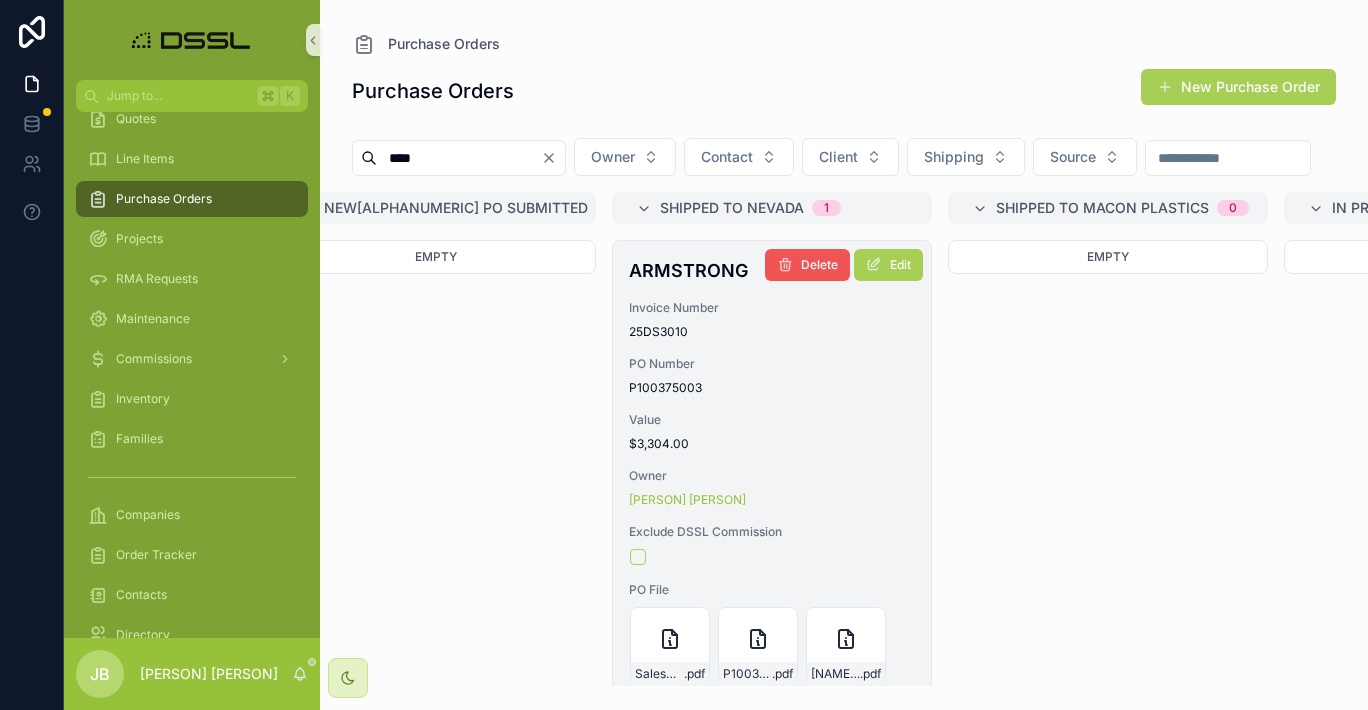 scroll, scrollTop: 0, scrollLeft: 2084, axis: horizontal 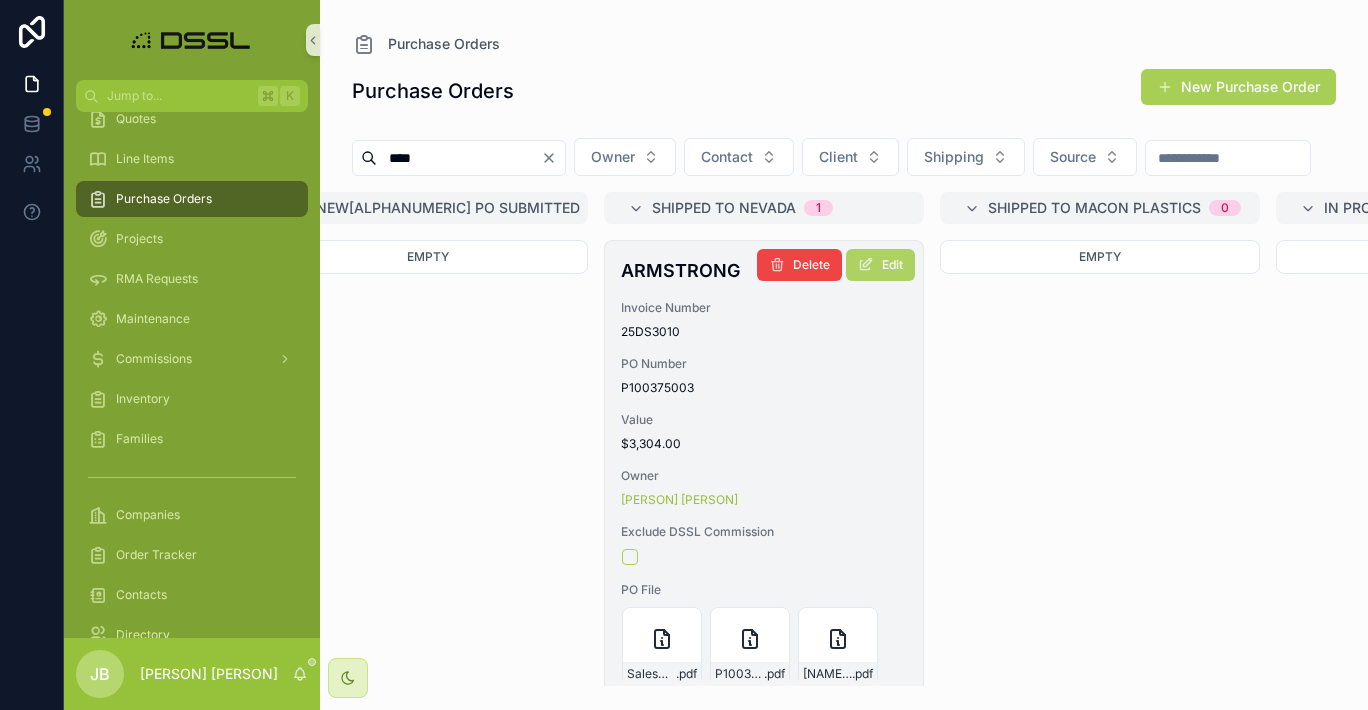 click on "Edit" at bounding box center [880, 265] 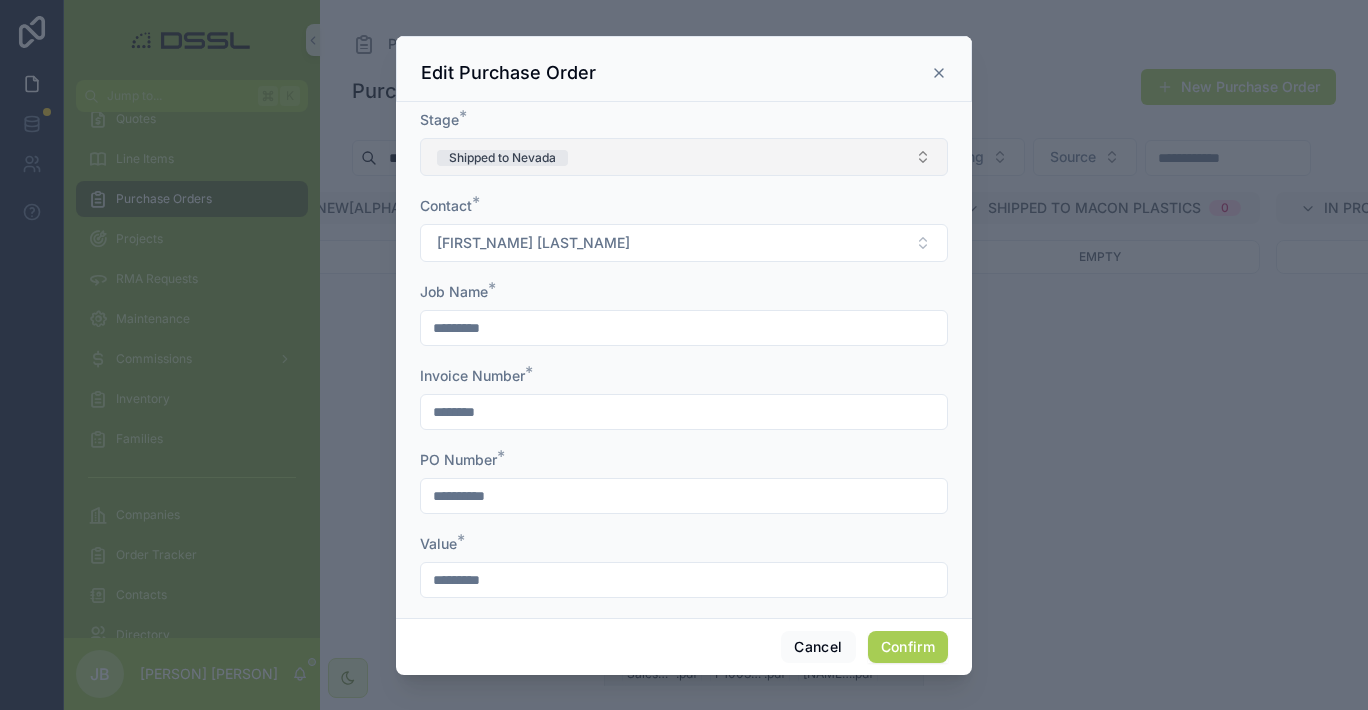 click on "Shipped to Nevada" at bounding box center [684, 157] 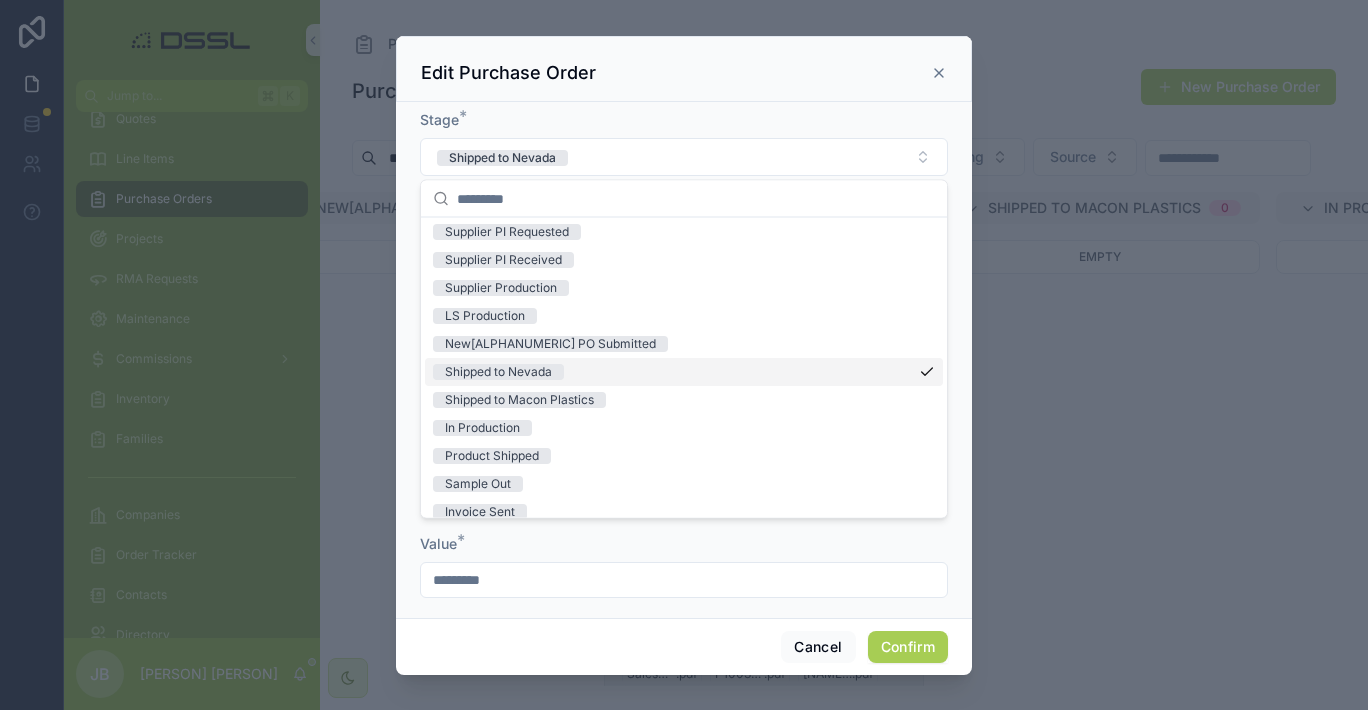 scroll, scrollTop: 62, scrollLeft: 0, axis: vertical 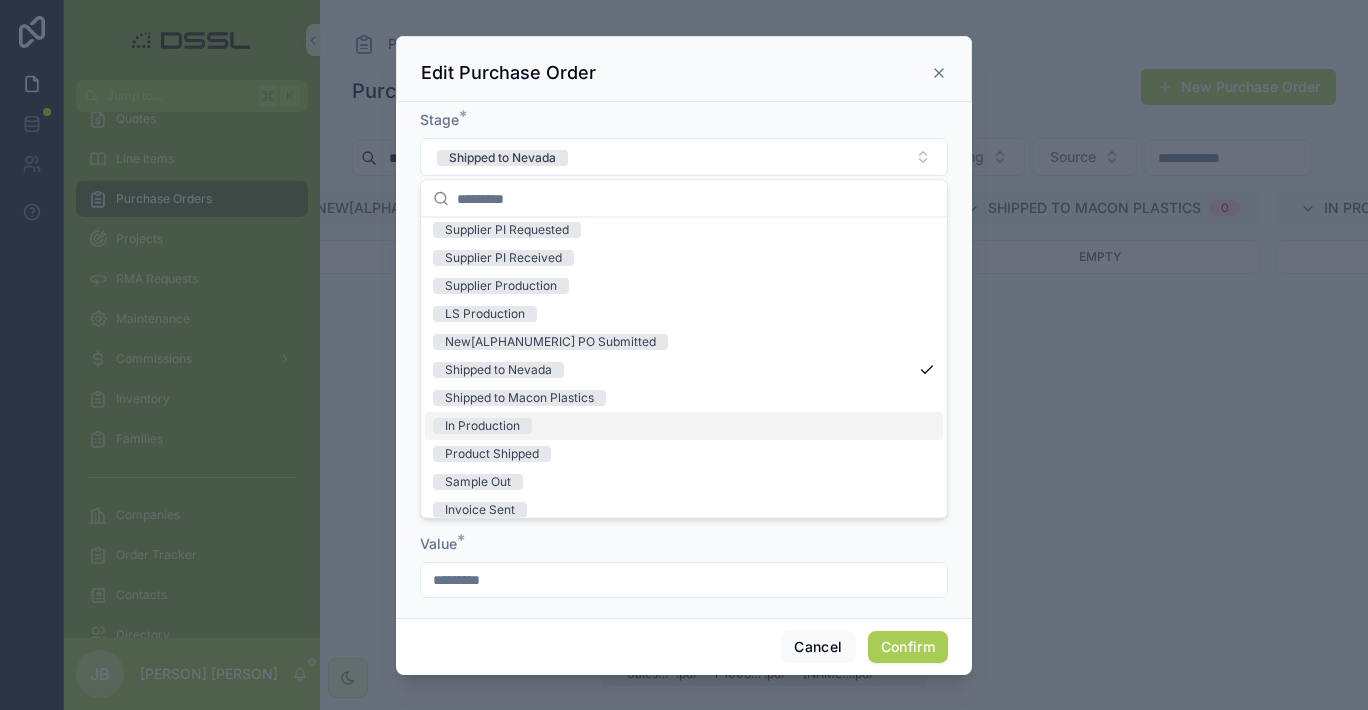 click on "In Production" at bounding box center [482, 426] 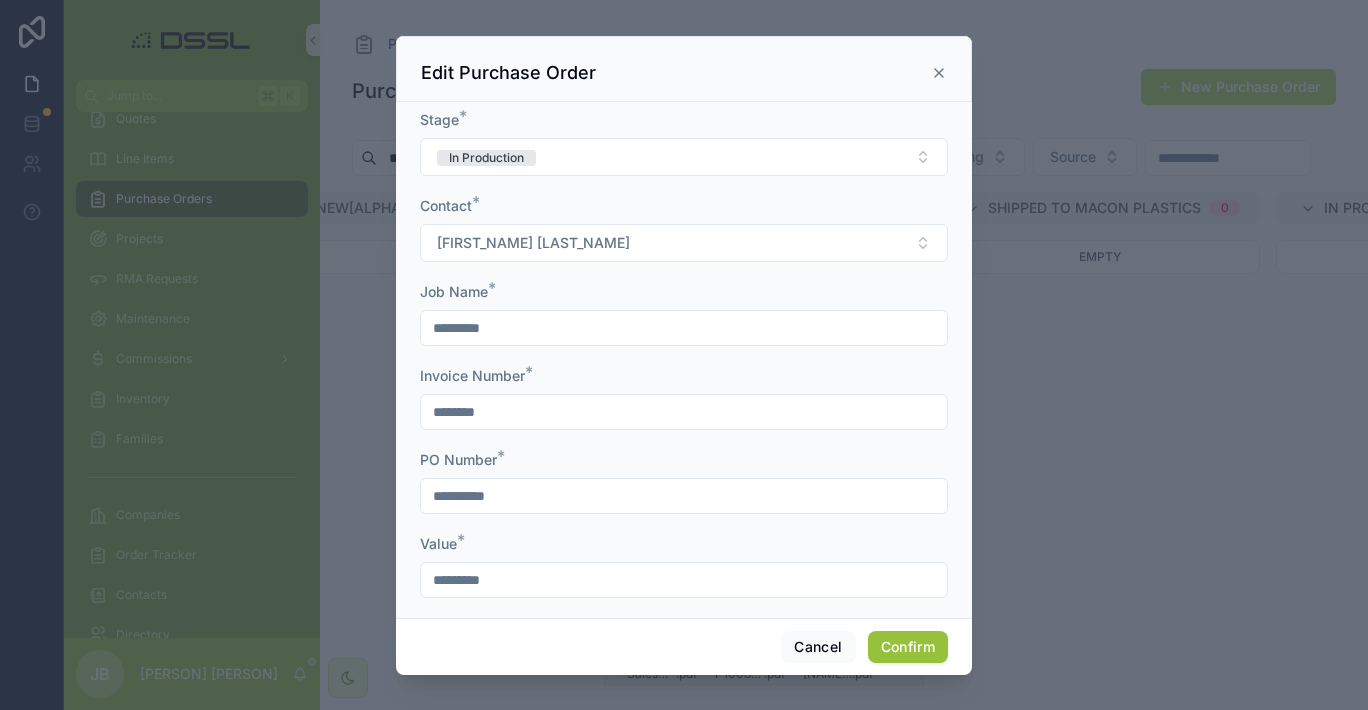 click on "Confirm" at bounding box center [908, 647] 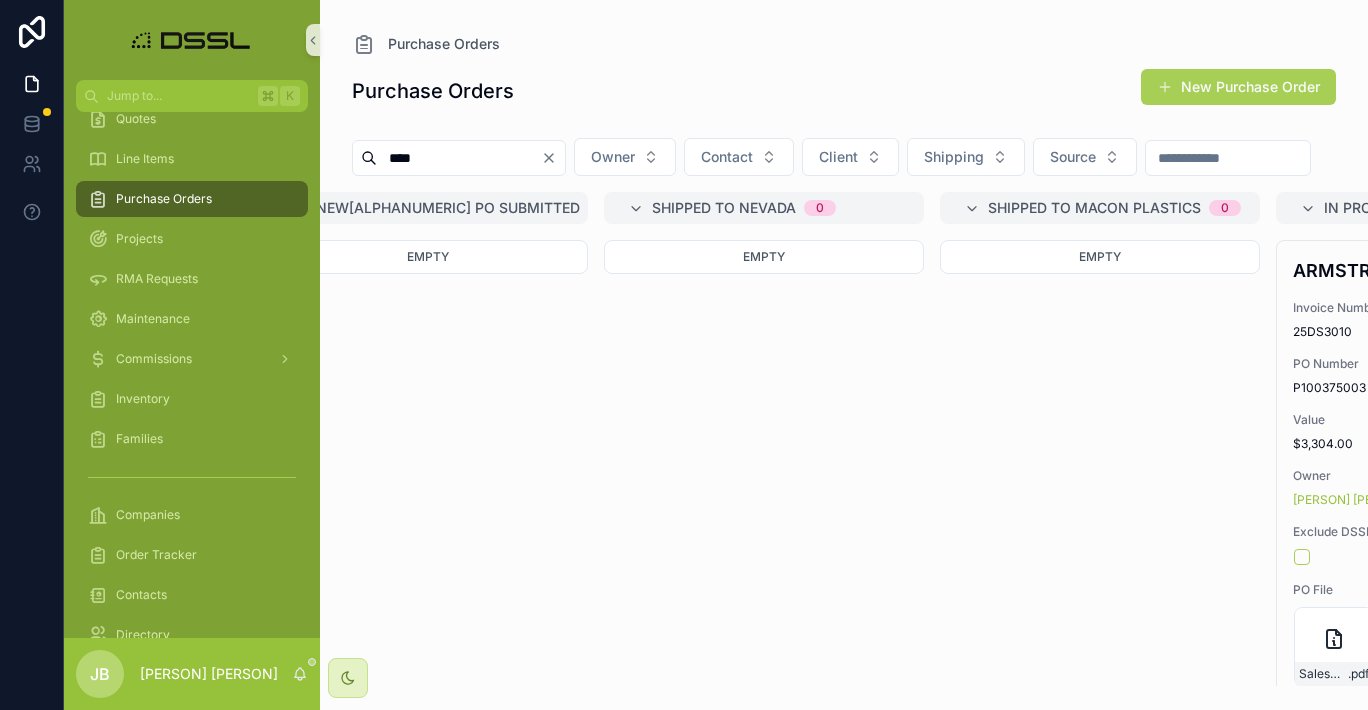 click on "****" at bounding box center (459, 158) 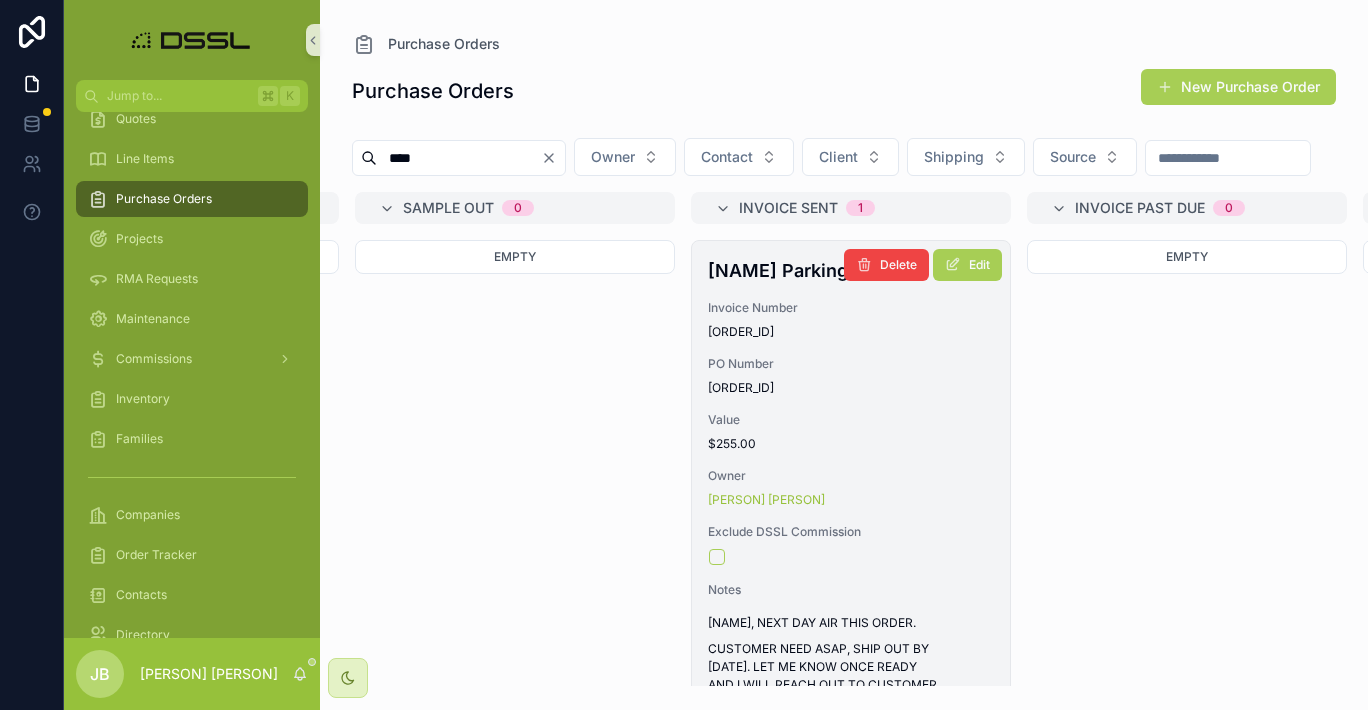 scroll, scrollTop: 0, scrollLeft: 3482, axis: horizontal 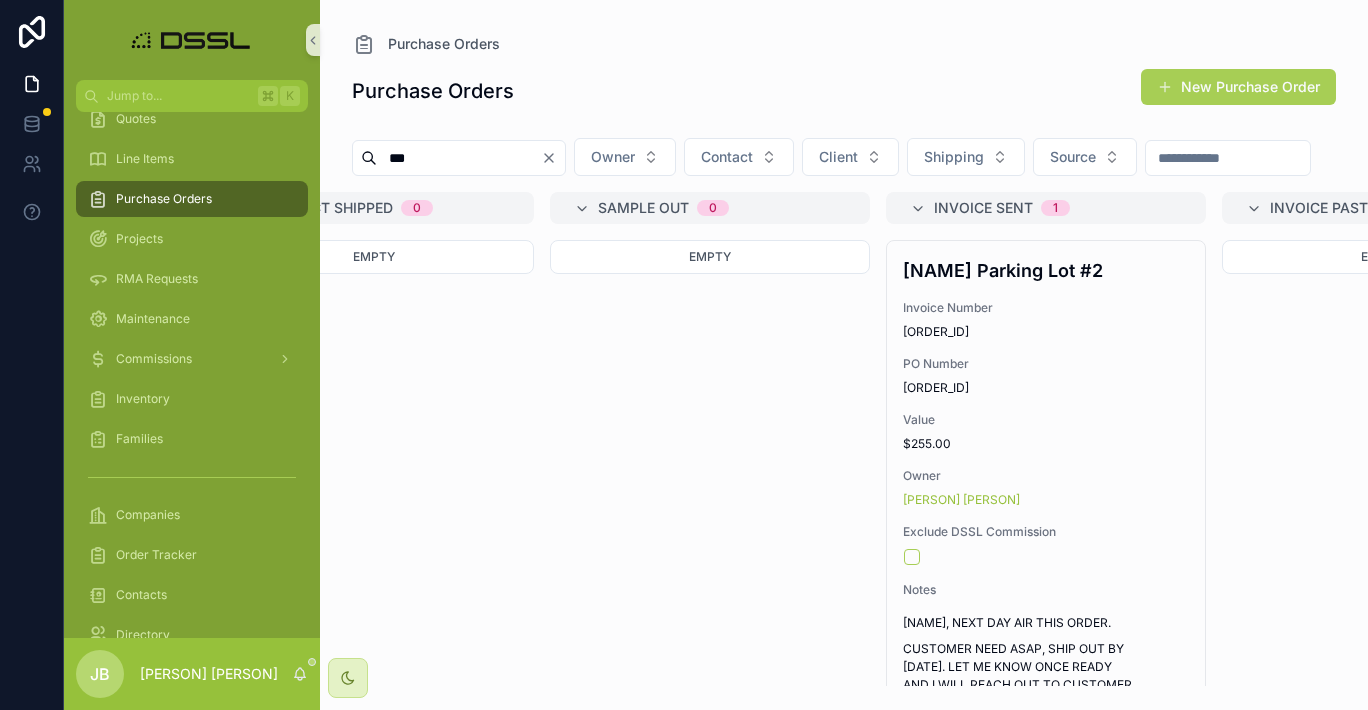 click on "***" at bounding box center [459, 158] 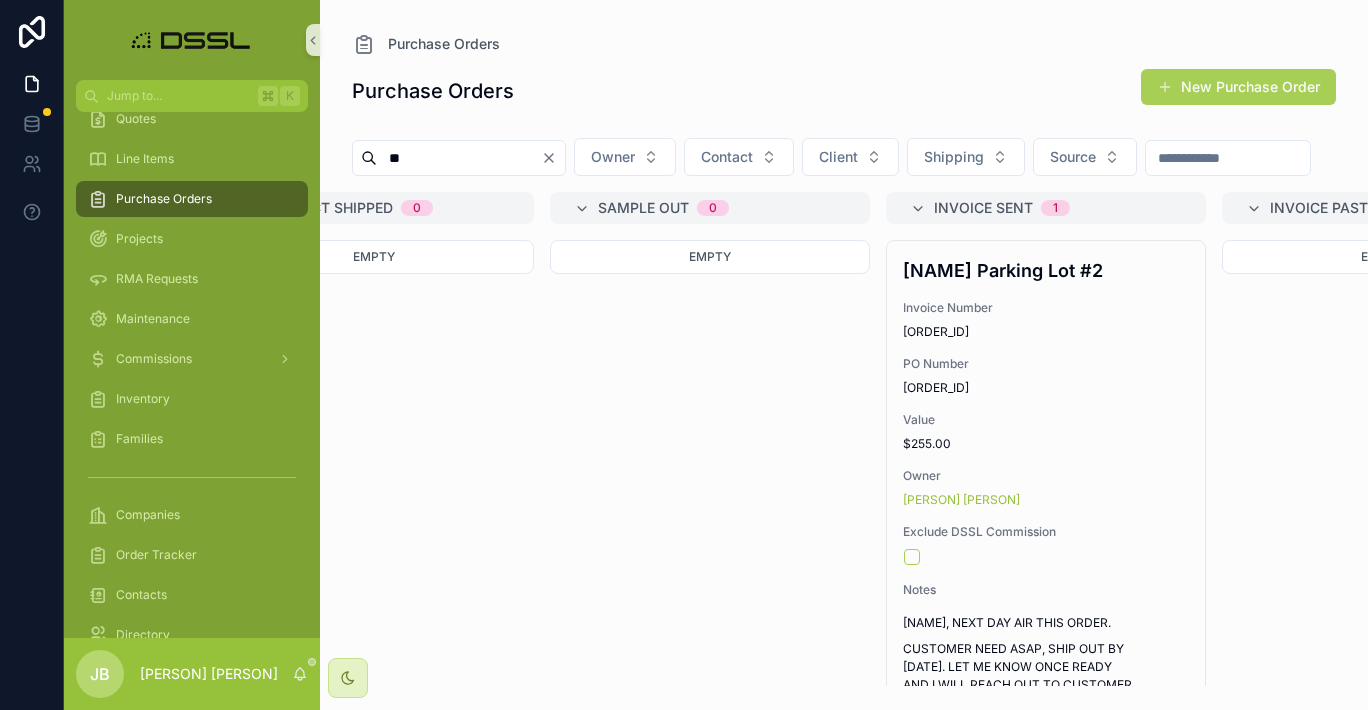 type on "*" 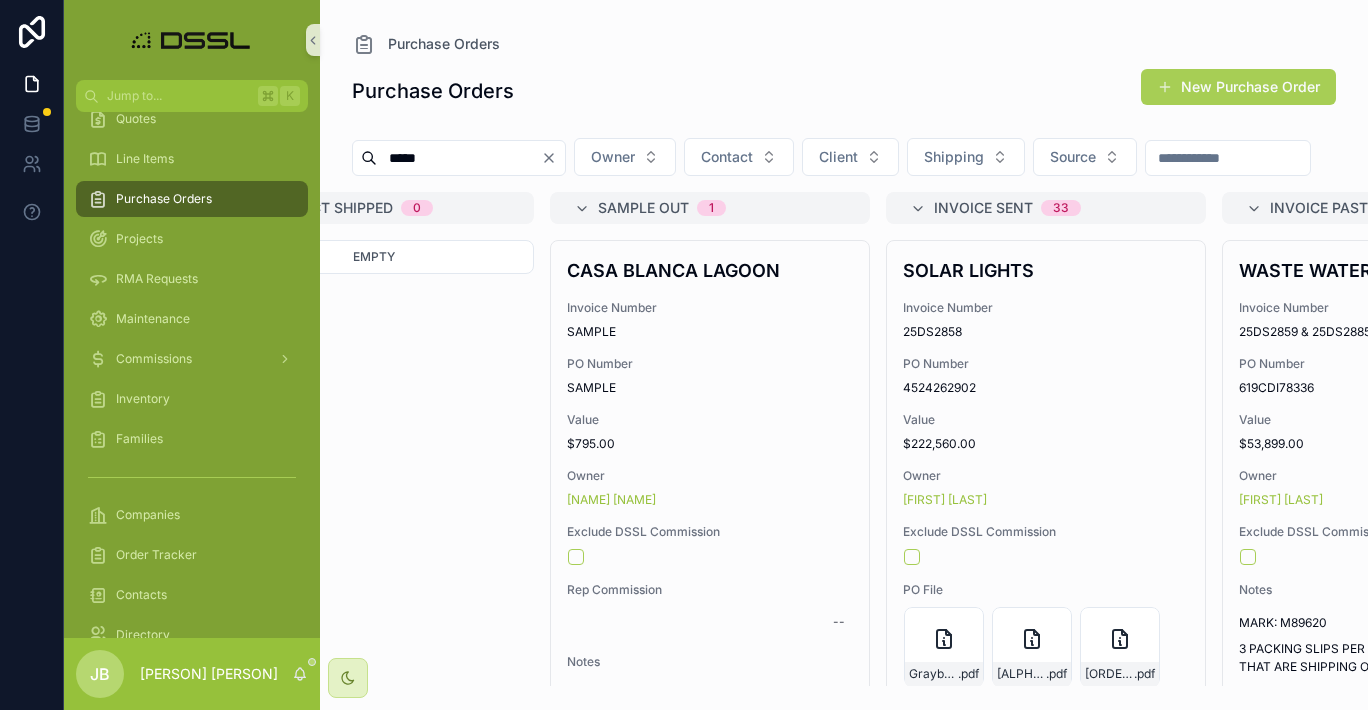 click on "*****" at bounding box center (459, 158) 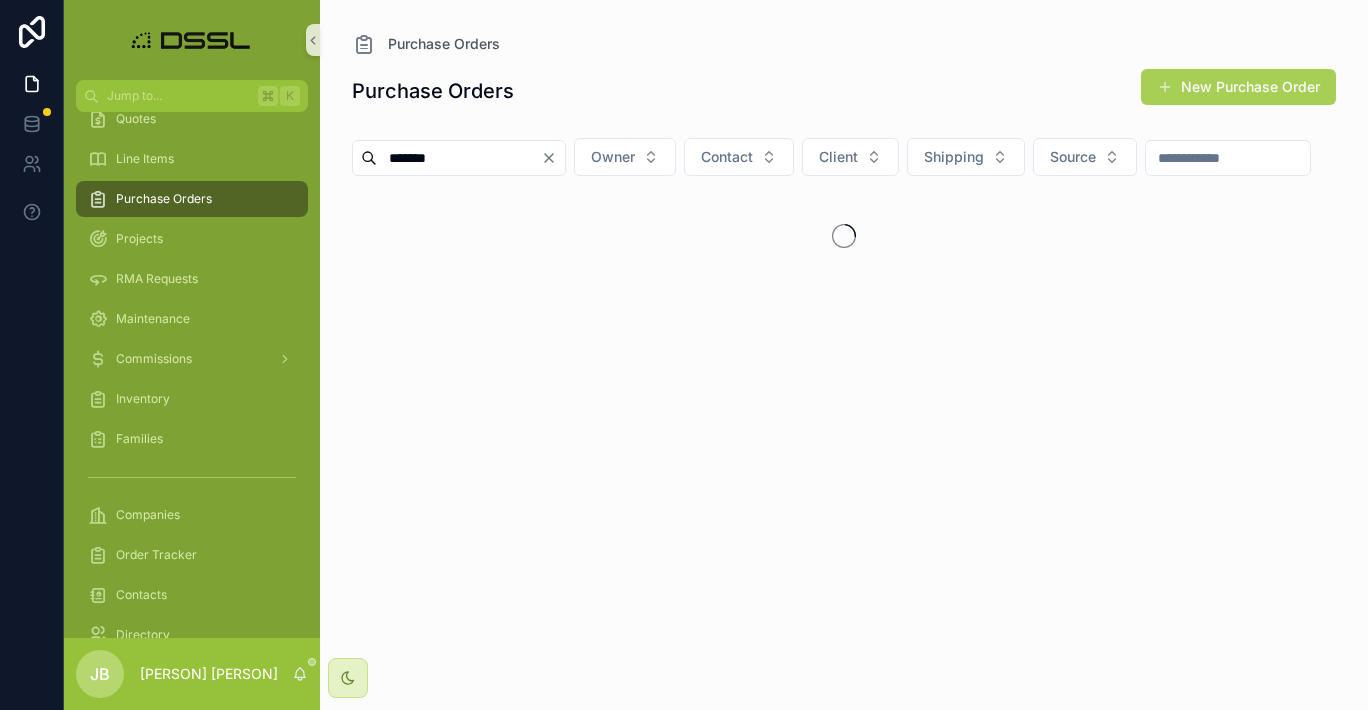 scroll, scrollTop: 0, scrollLeft: 0, axis: both 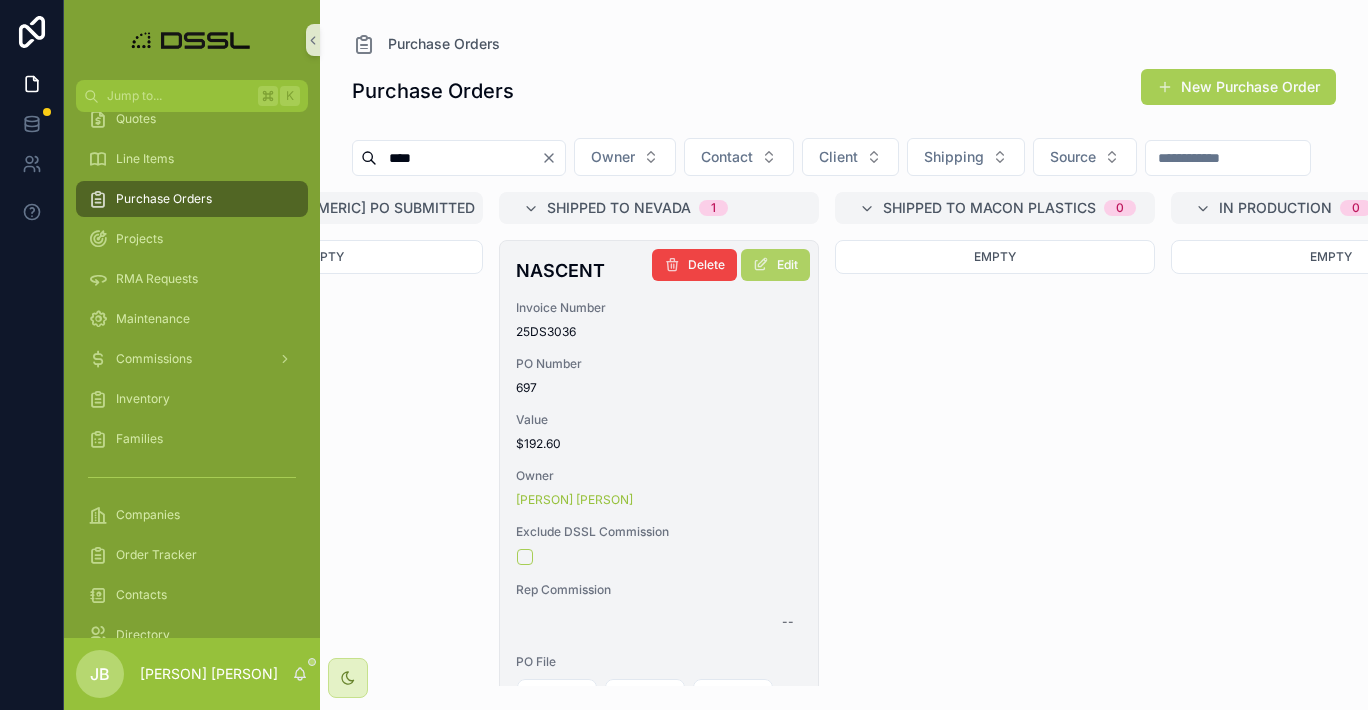type on "****" 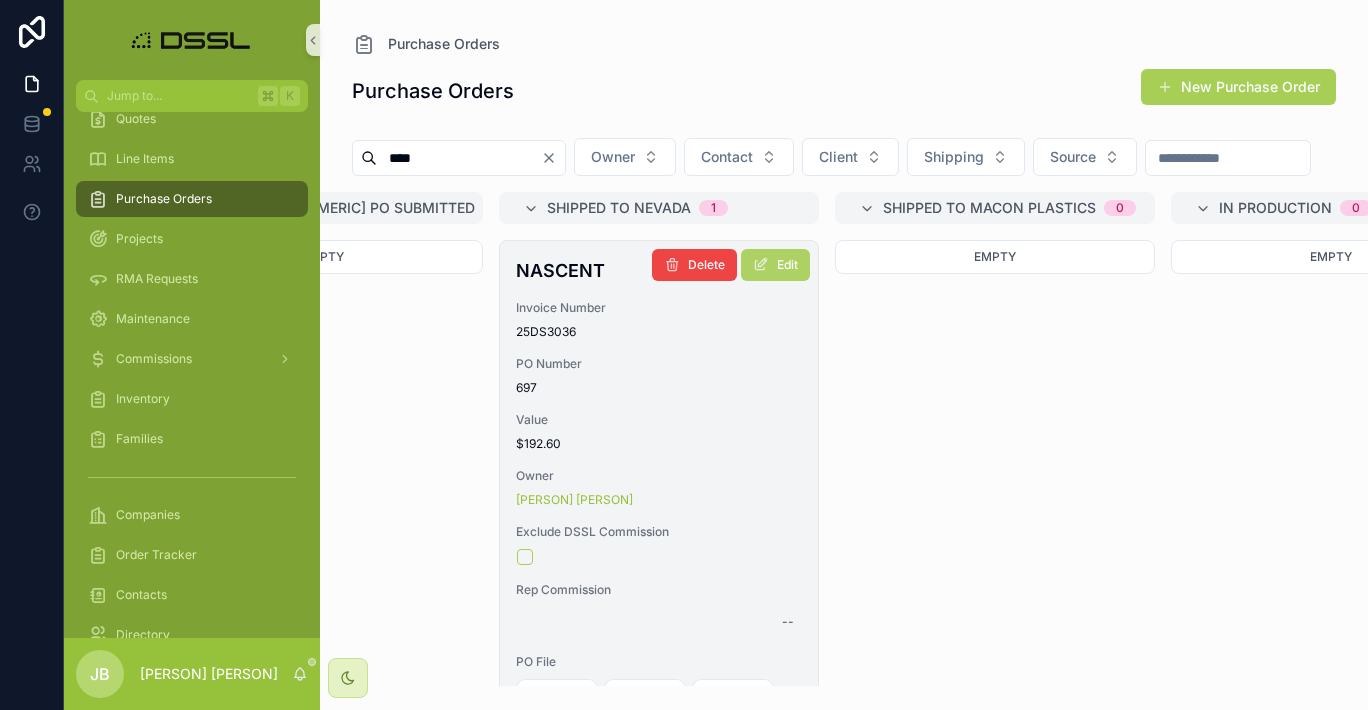 click on "Edit" at bounding box center [775, 265] 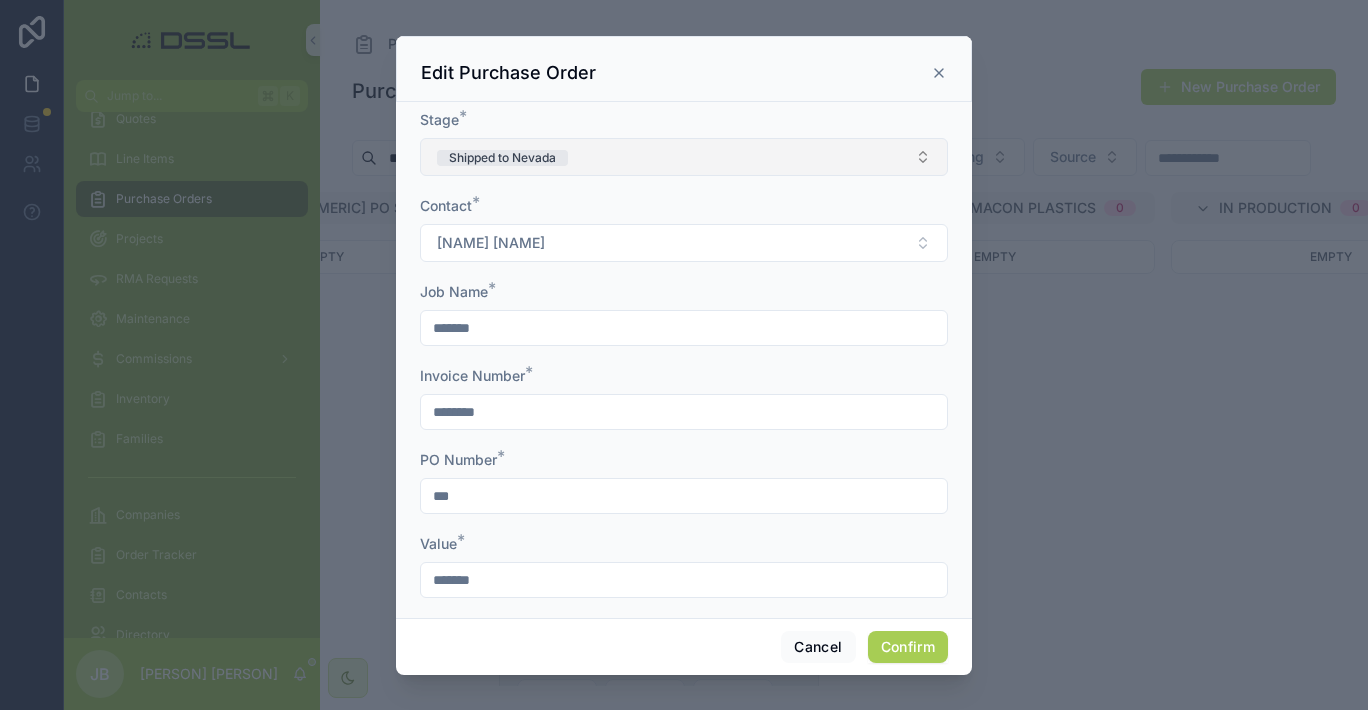 click on "Shipped to Nevada" at bounding box center [684, 157] 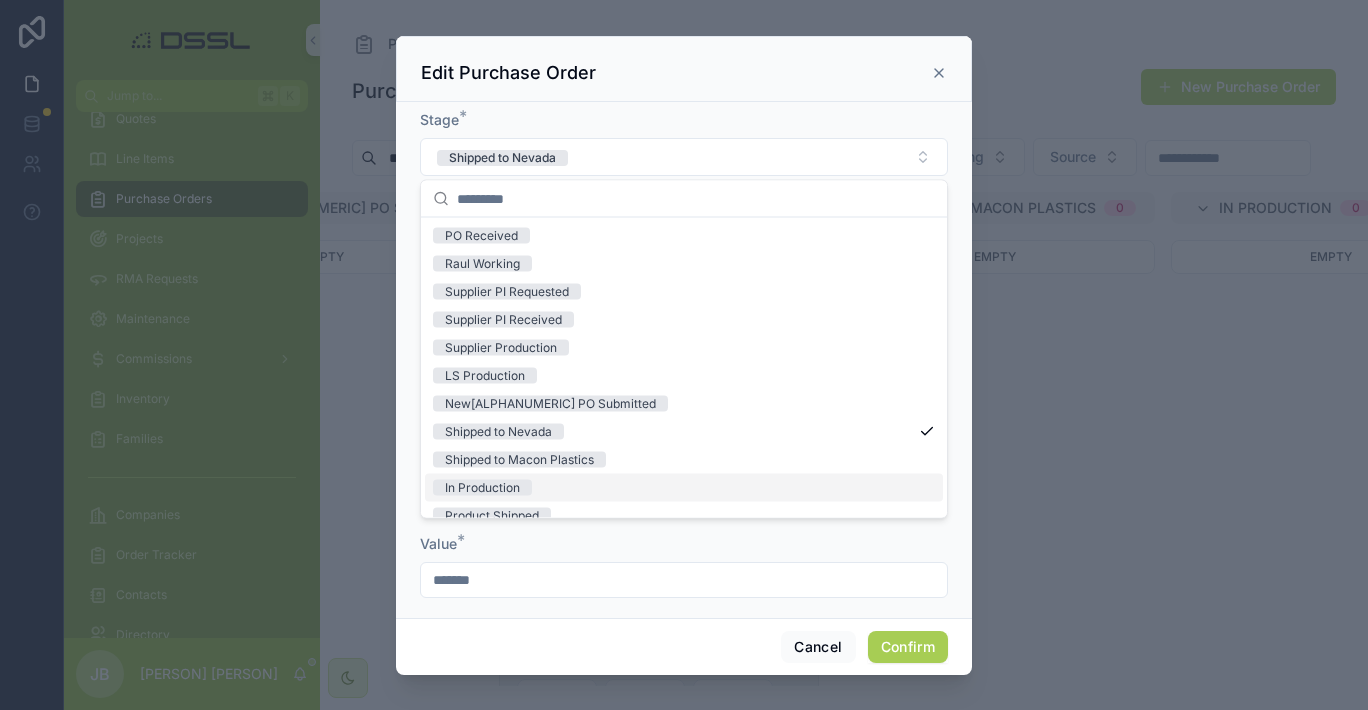 click on "In Production" at bounding box center (482, 488) 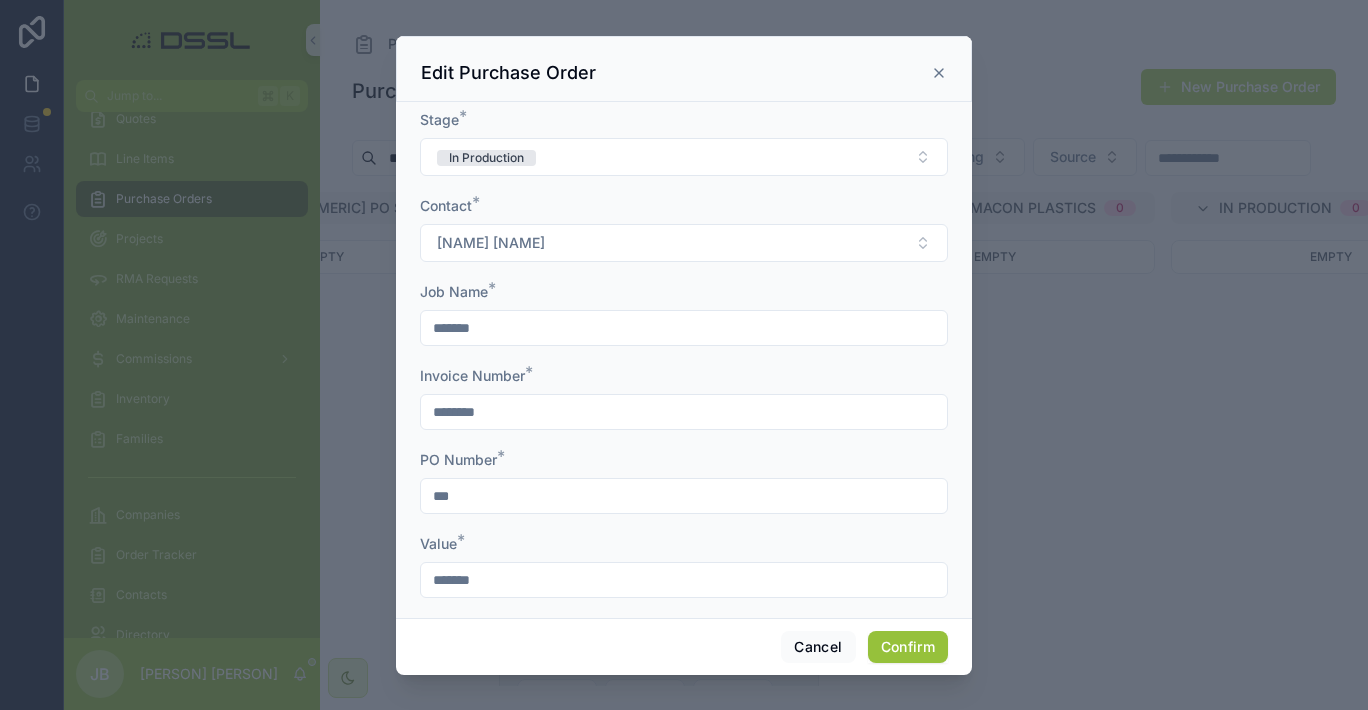 click on "Confirm" at bounding box center (908, 647) 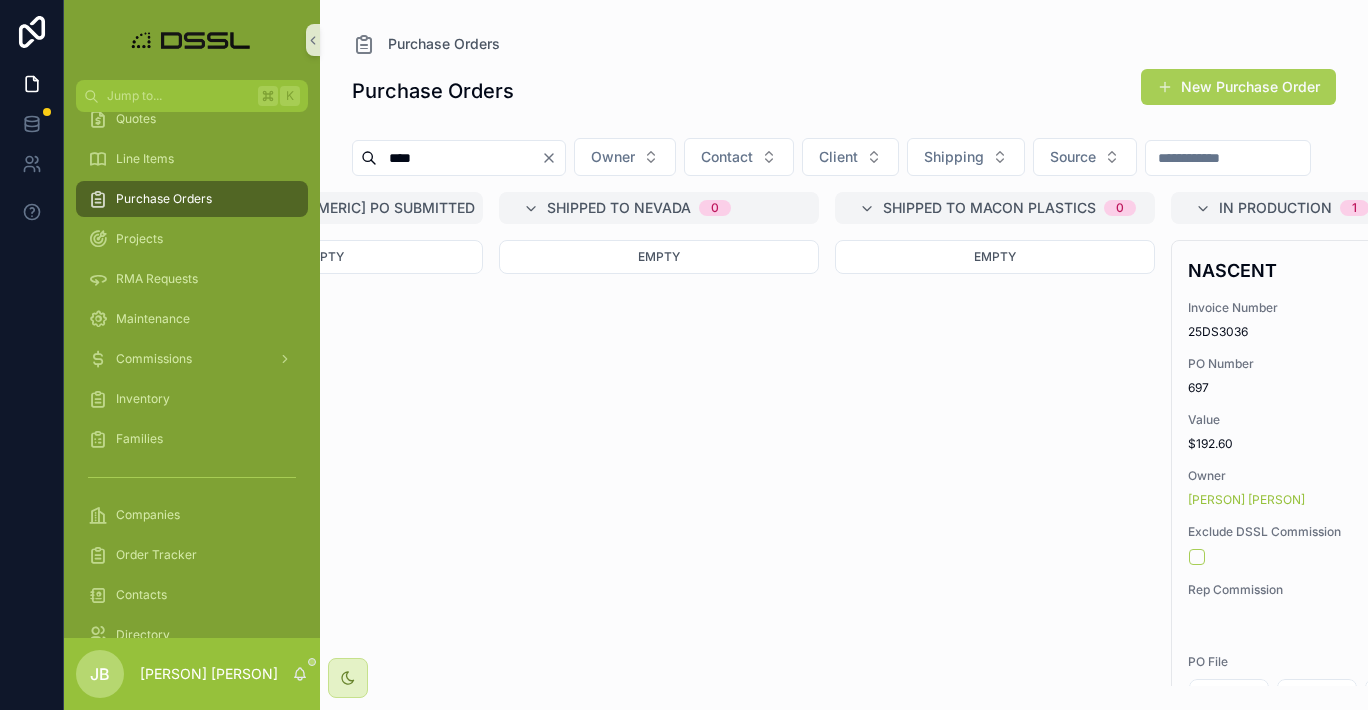 click 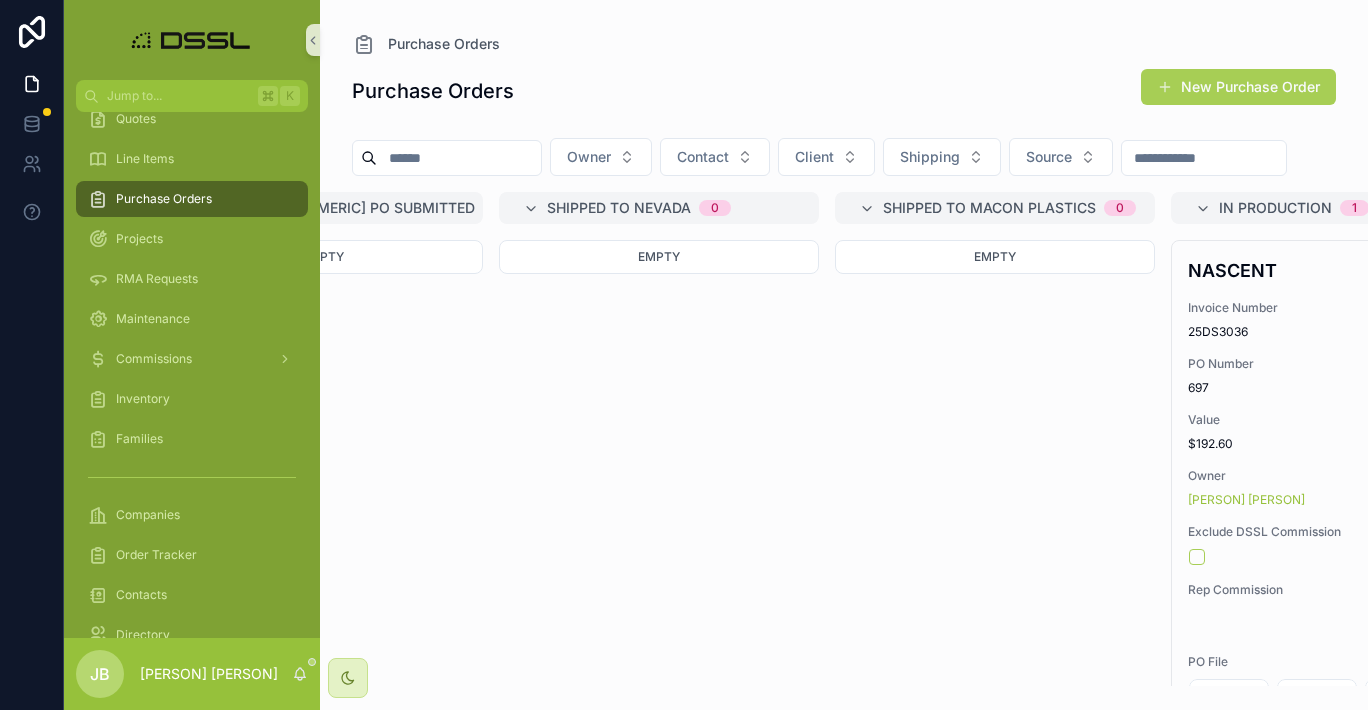 click at bounding box center (459, 158) 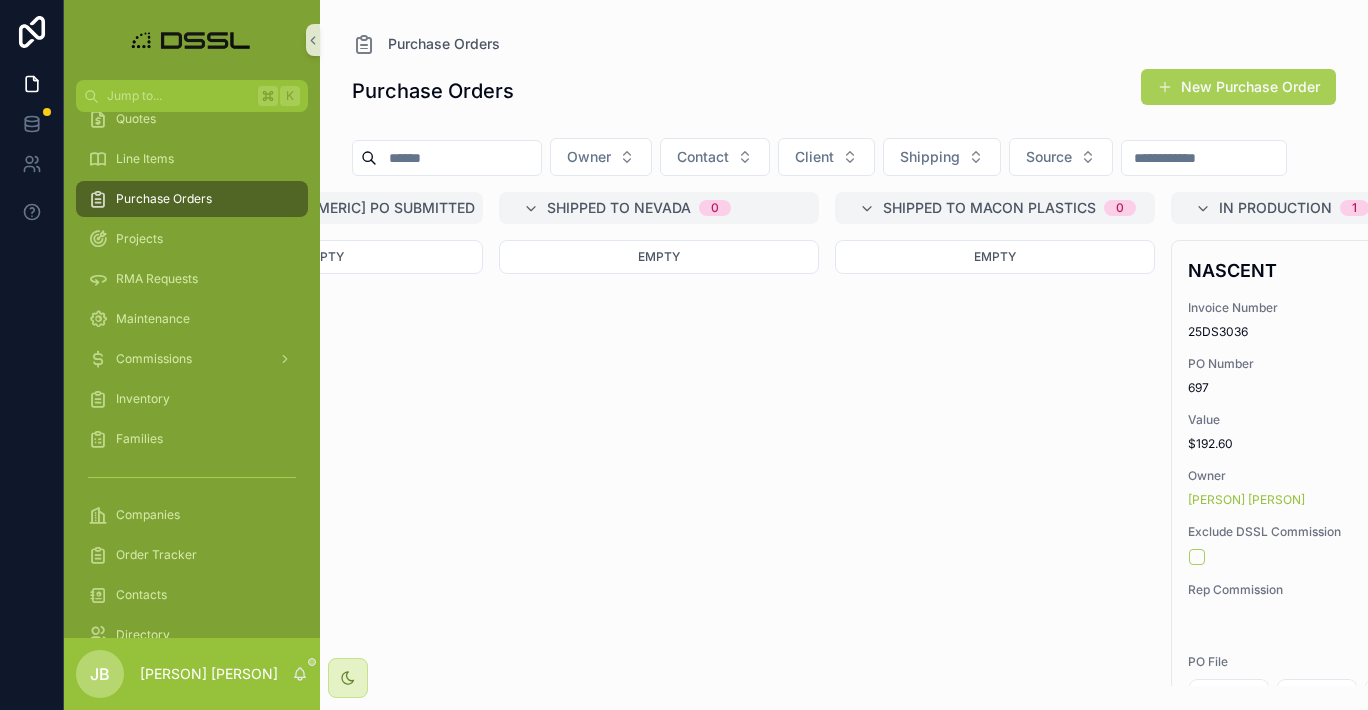 type on "****" 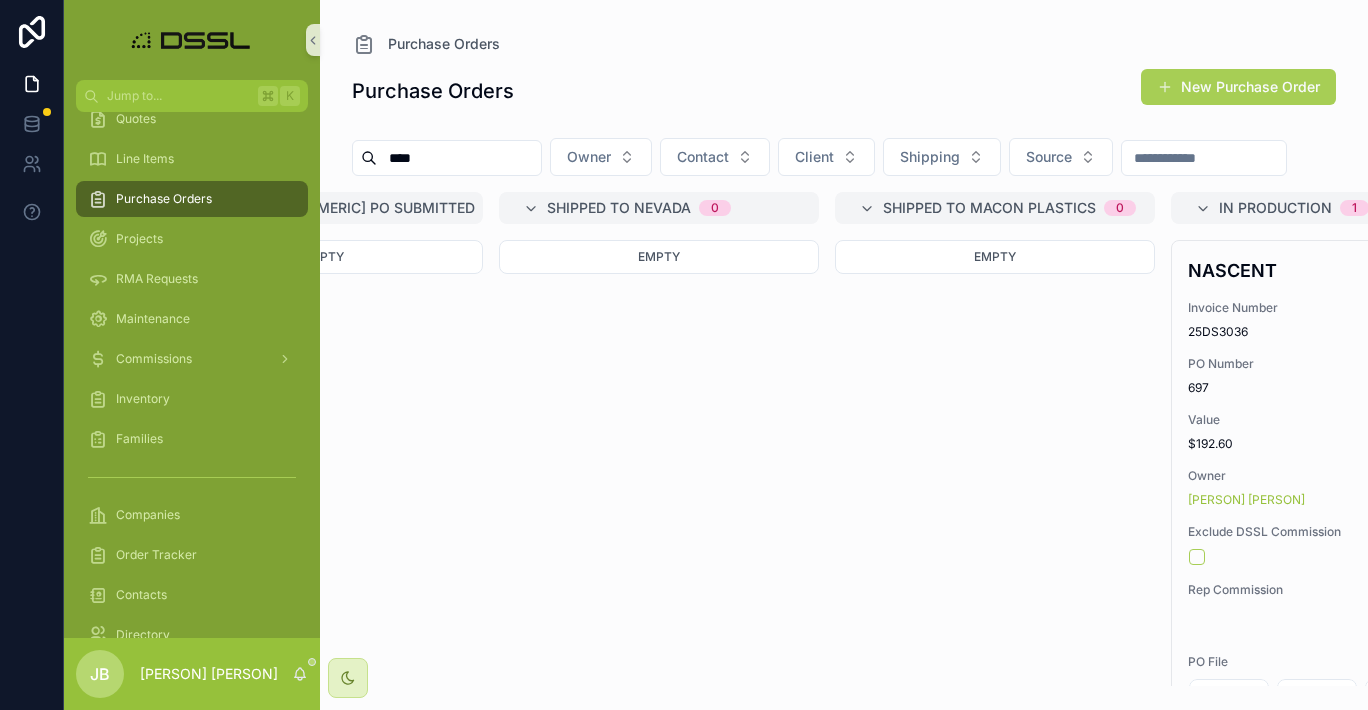 scroll, scrollTop: 0, scrollLeft: 1307, axis: horizontal 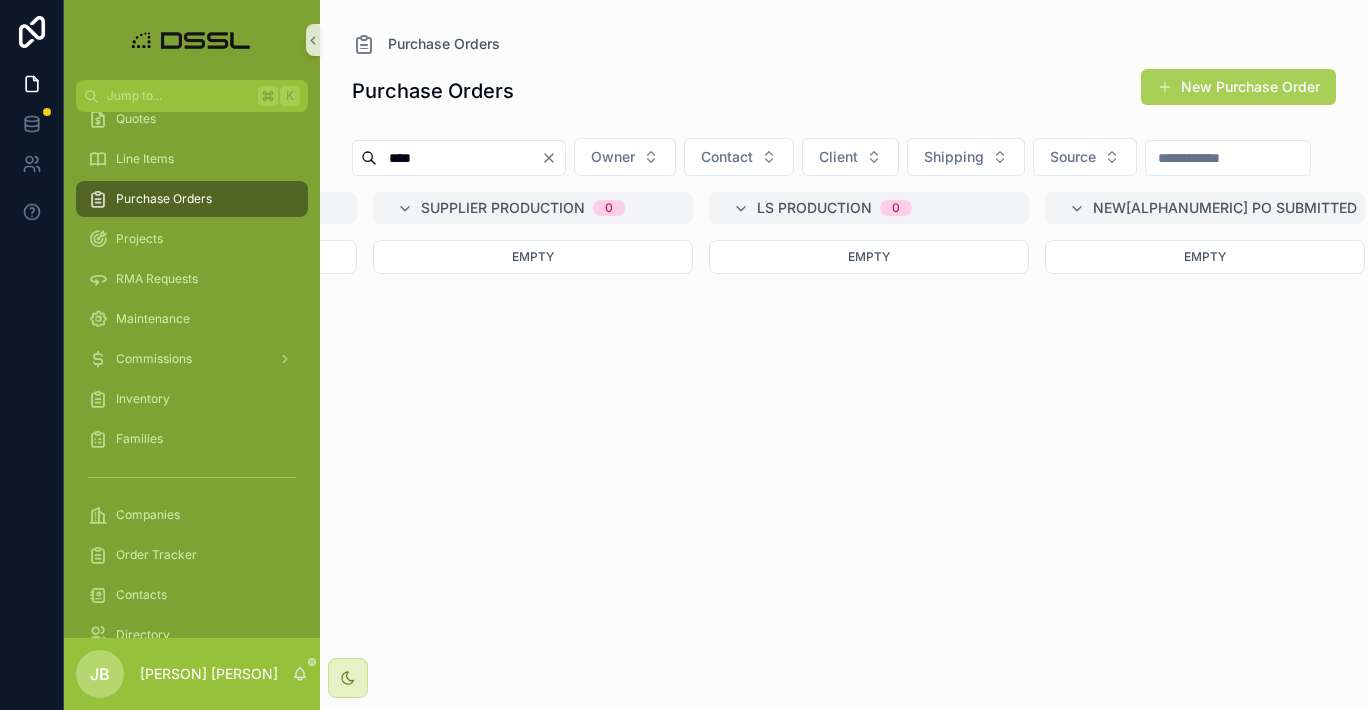 click 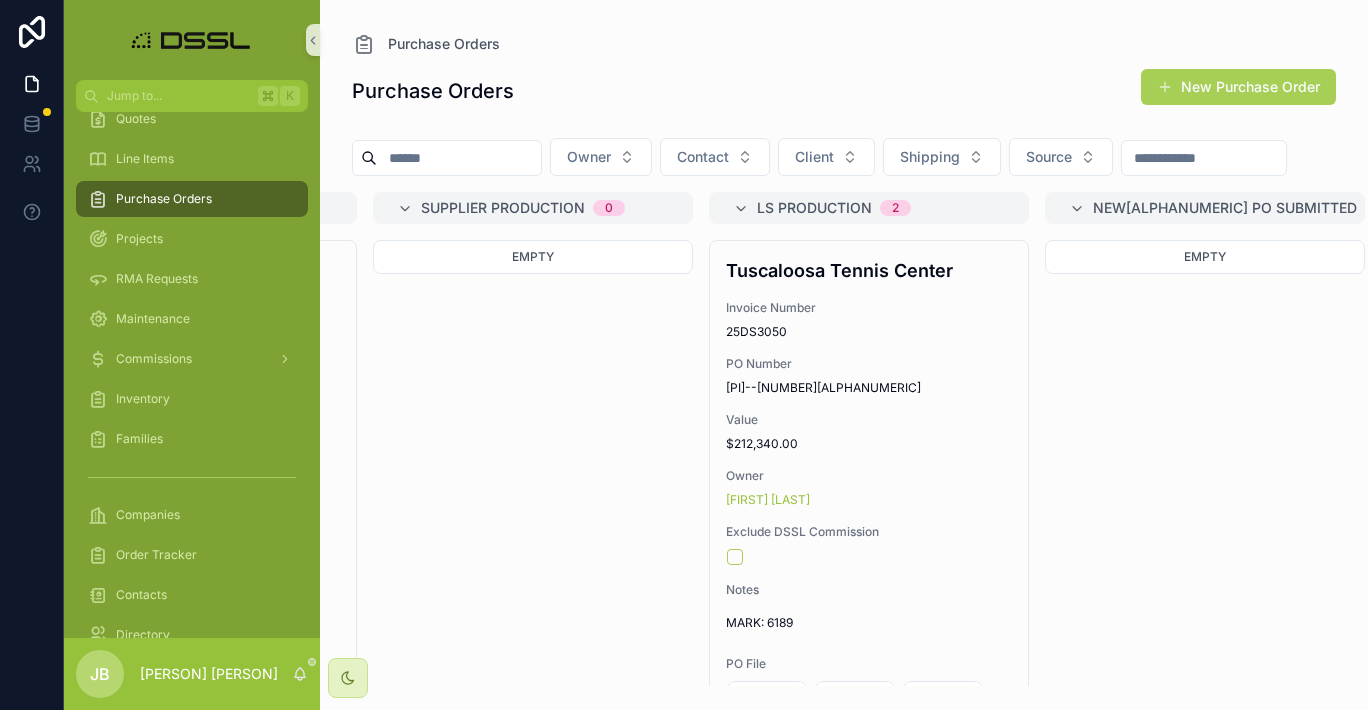 scroll, scrollTop: 0, scrollLeft: 195, axis: horizontal 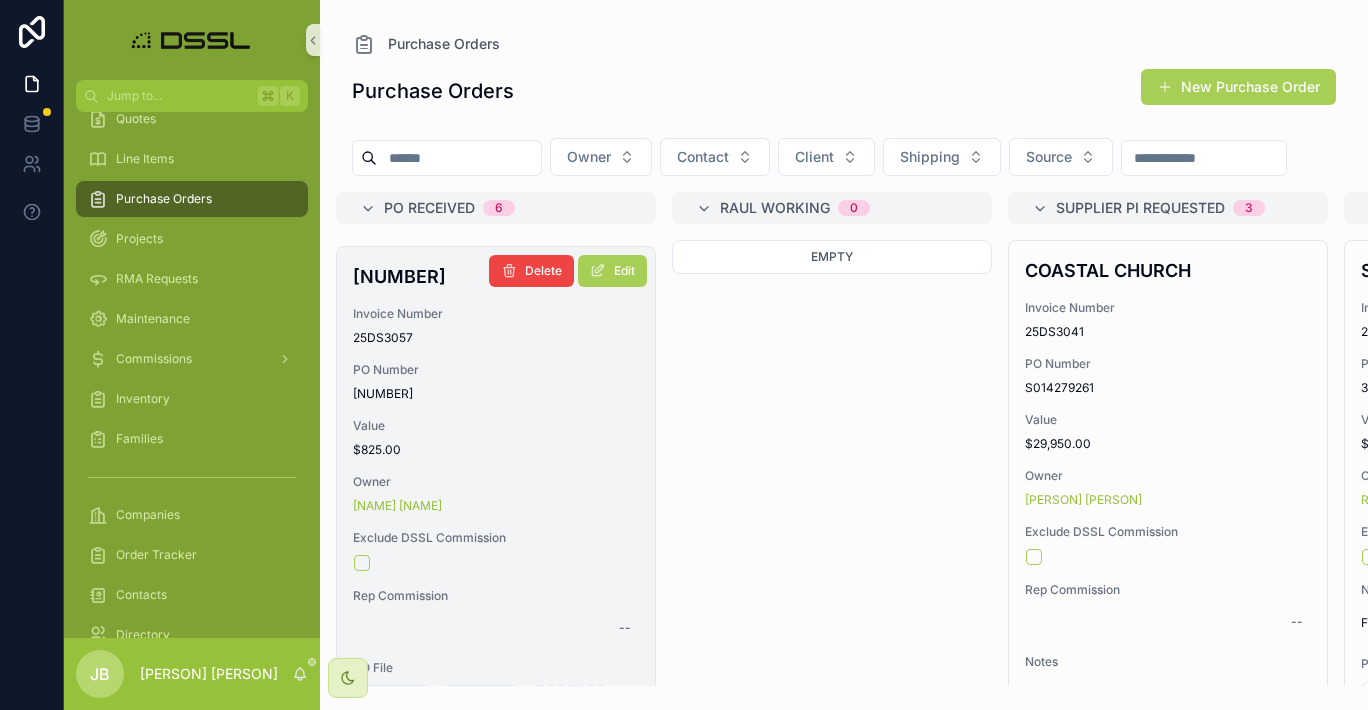 click on "[NUMBER]" at bounding box center (496, 276) 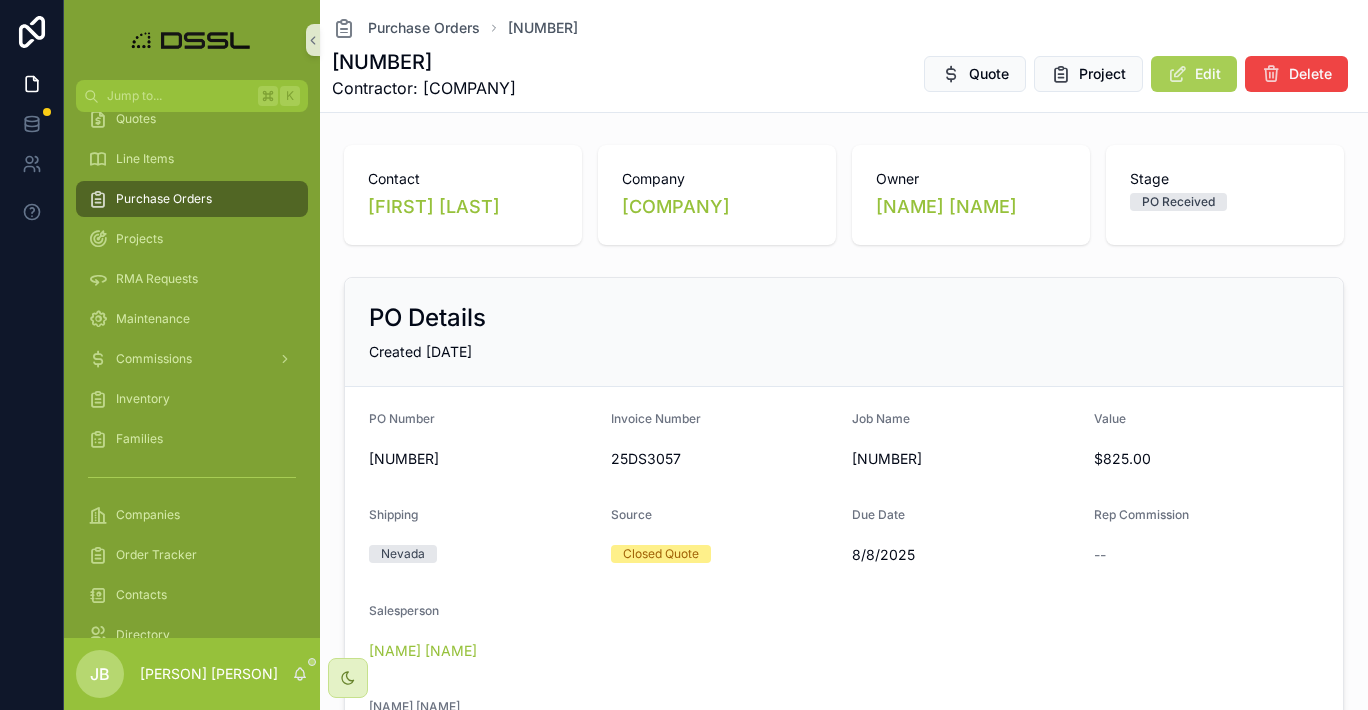 scroll, scrollTop: 0, scrollLeft: 0, axis: both 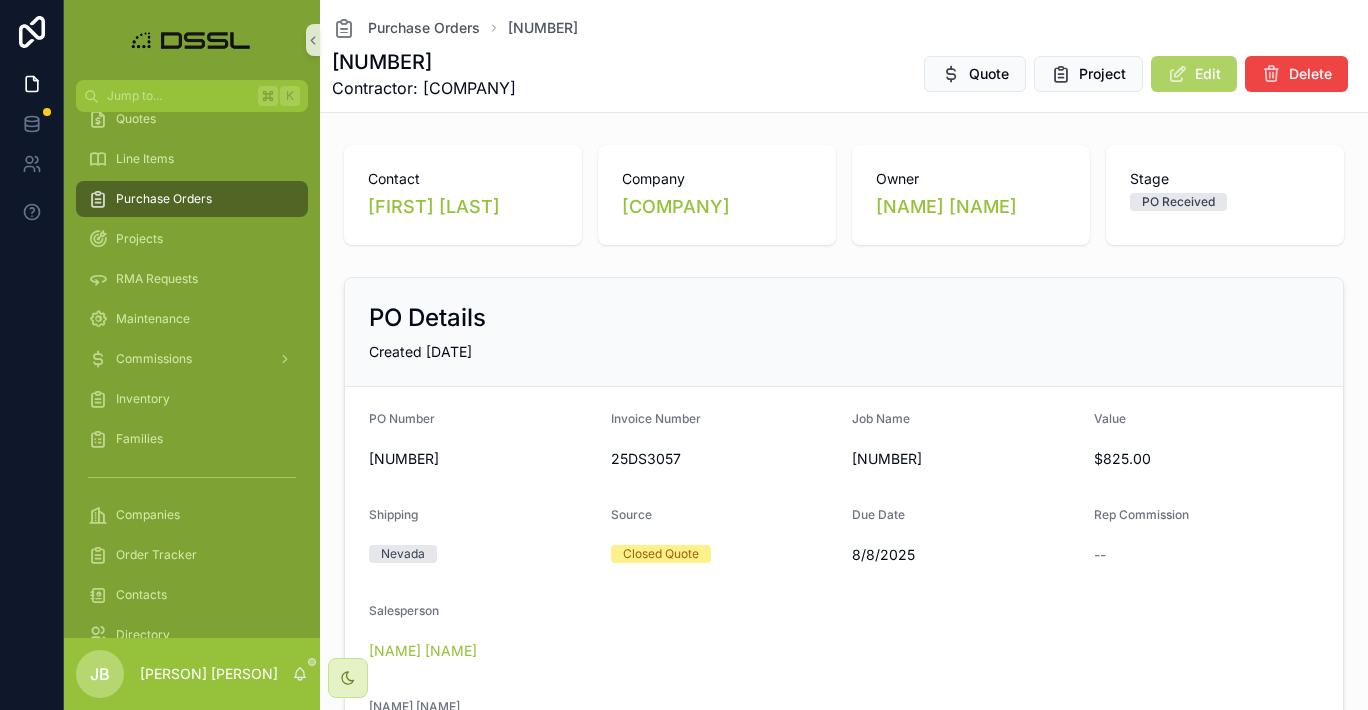 click at bounding box center [1177, 74] 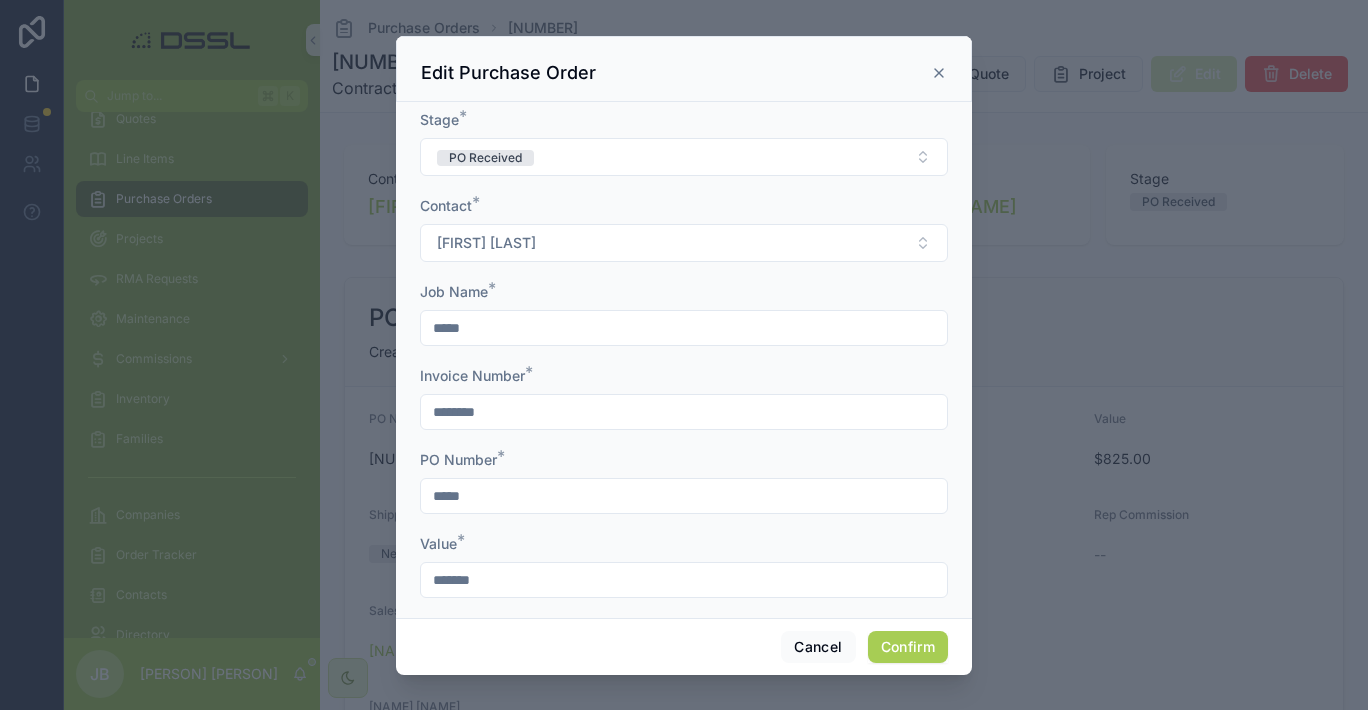 click on "*****" at bounding box center (684, 328) 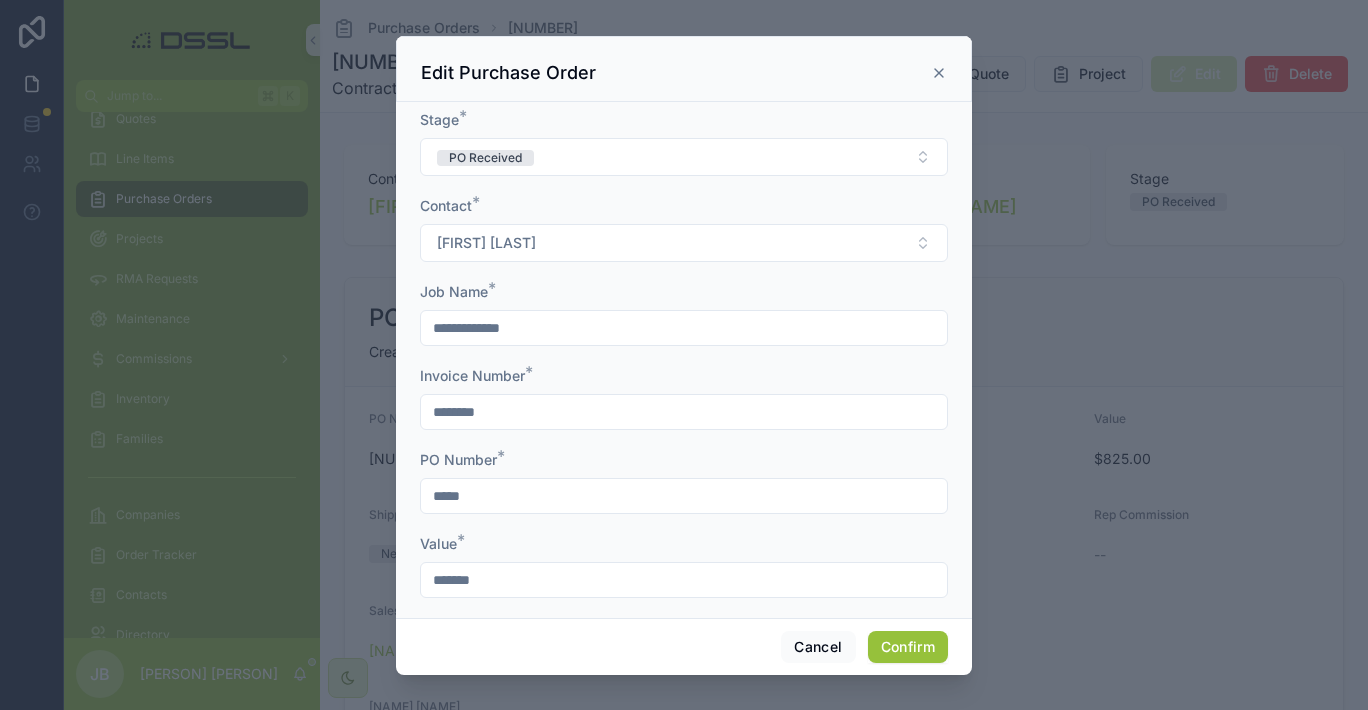 type on "**********" 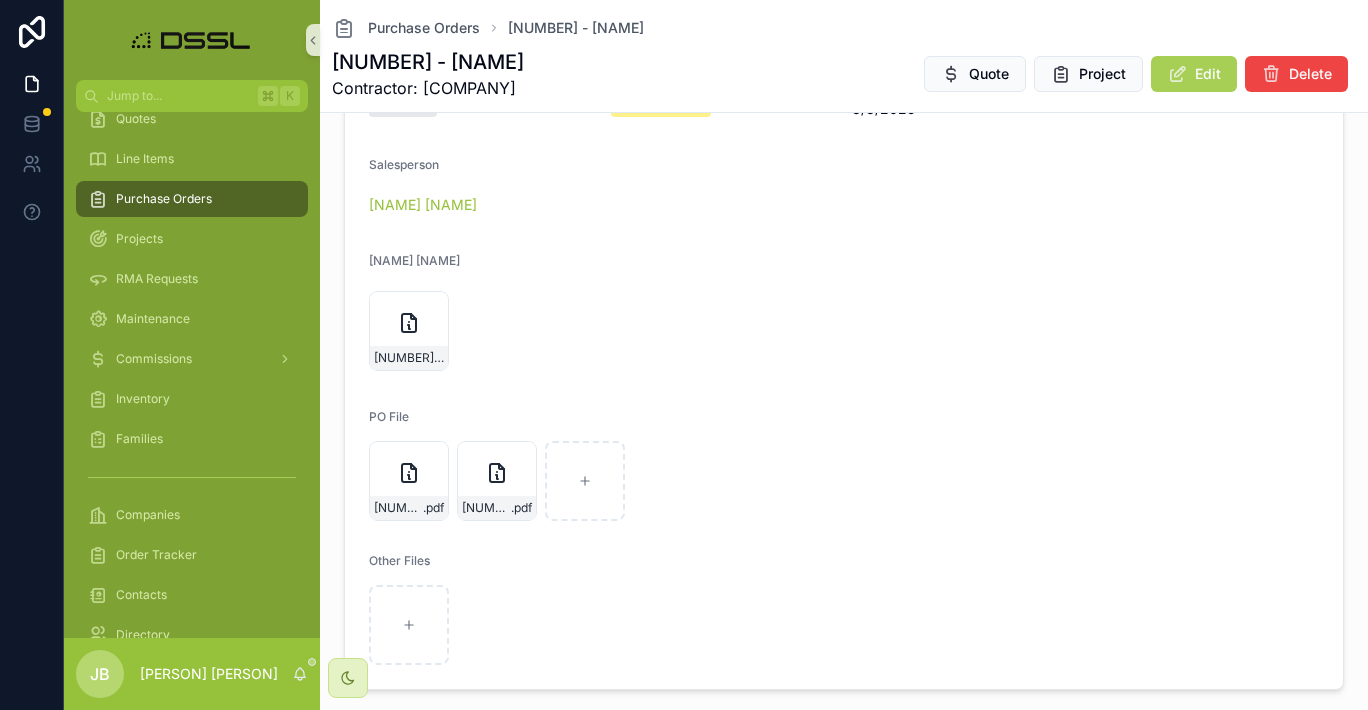 scroll, scrollTop: 450, scrollLeft: 0, axis: vertical 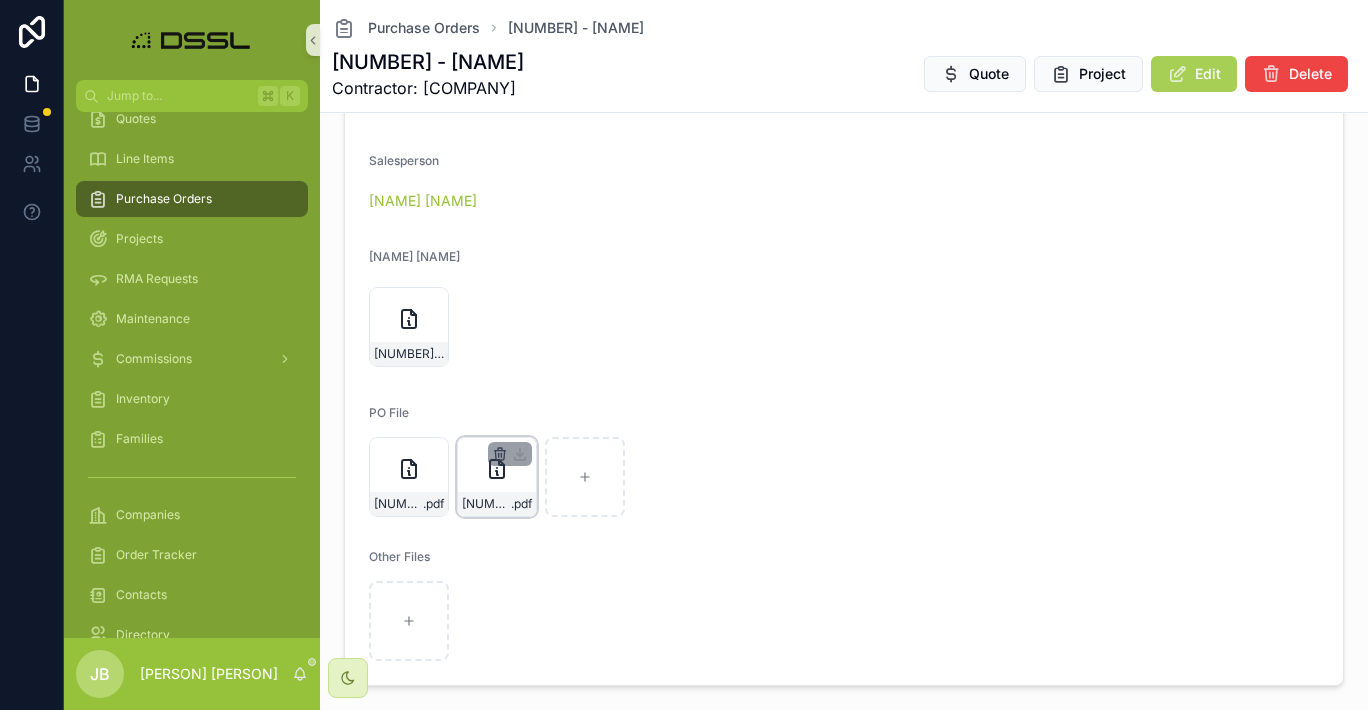 click 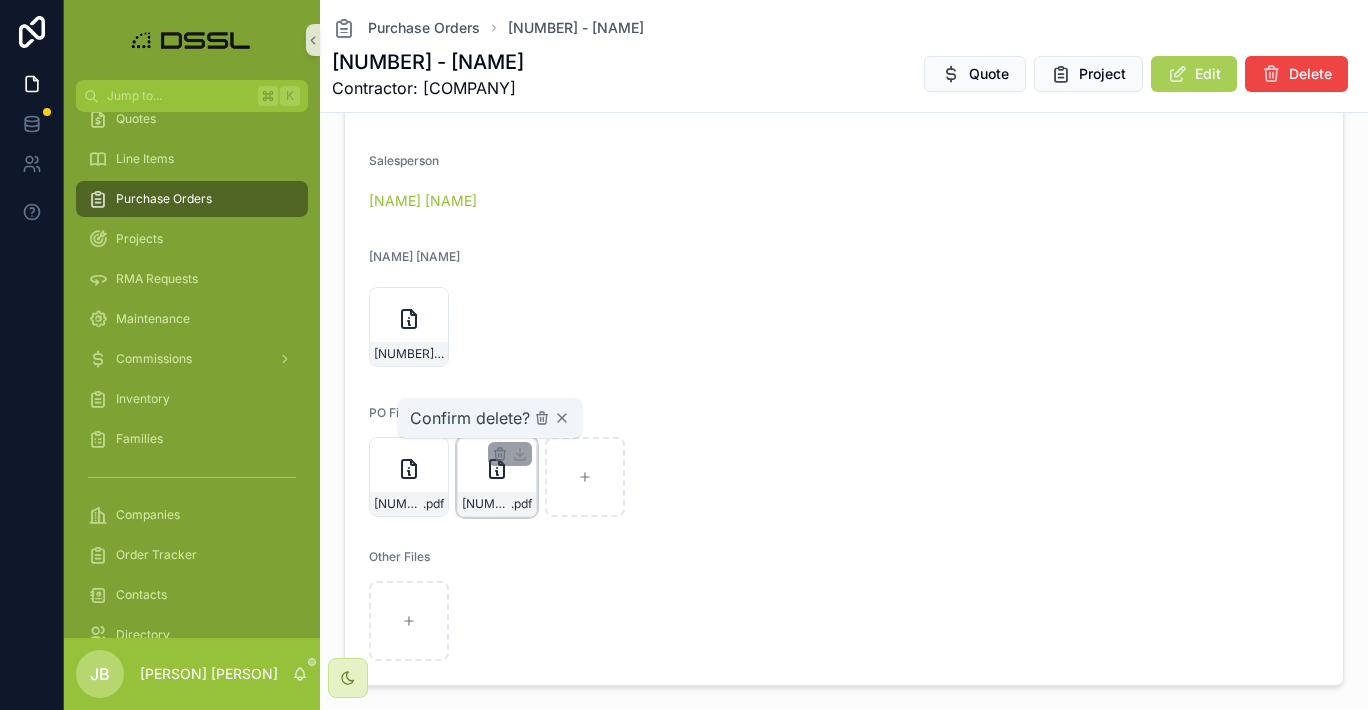 click on "Confirm delete?" at bounding box center [490, 418] 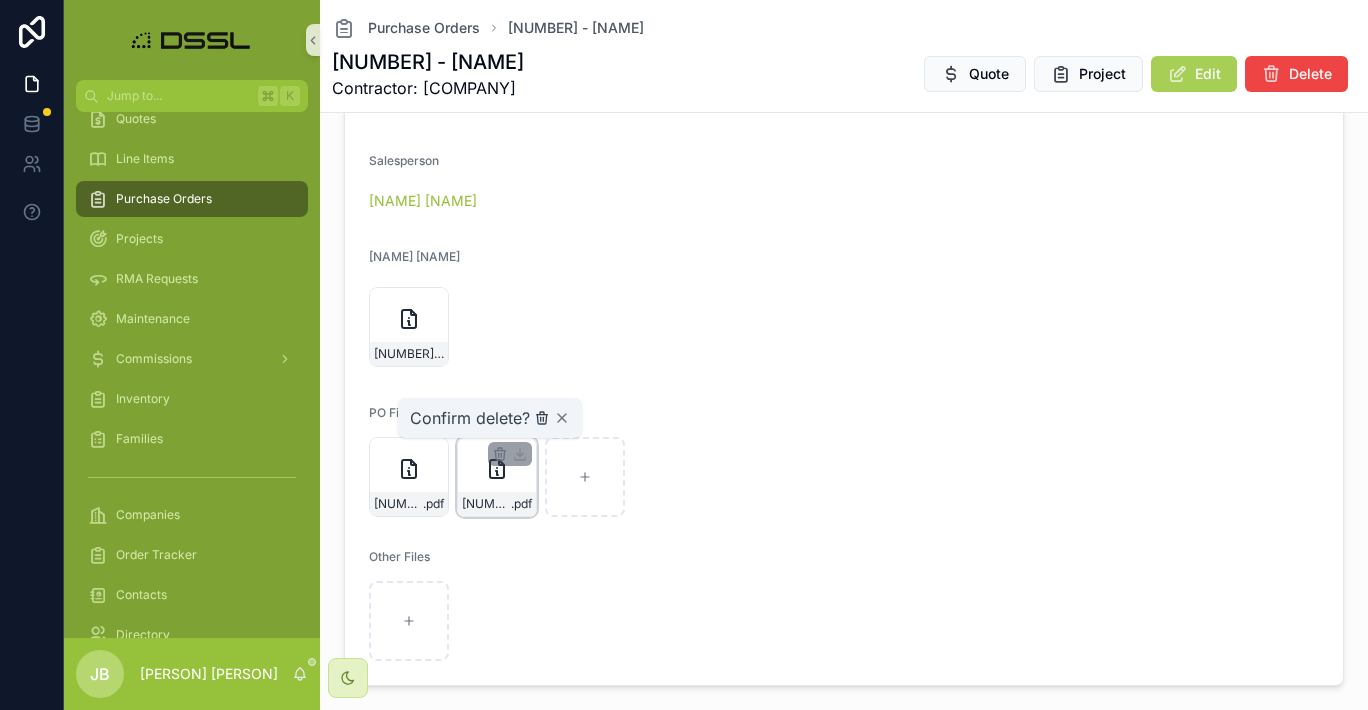 click 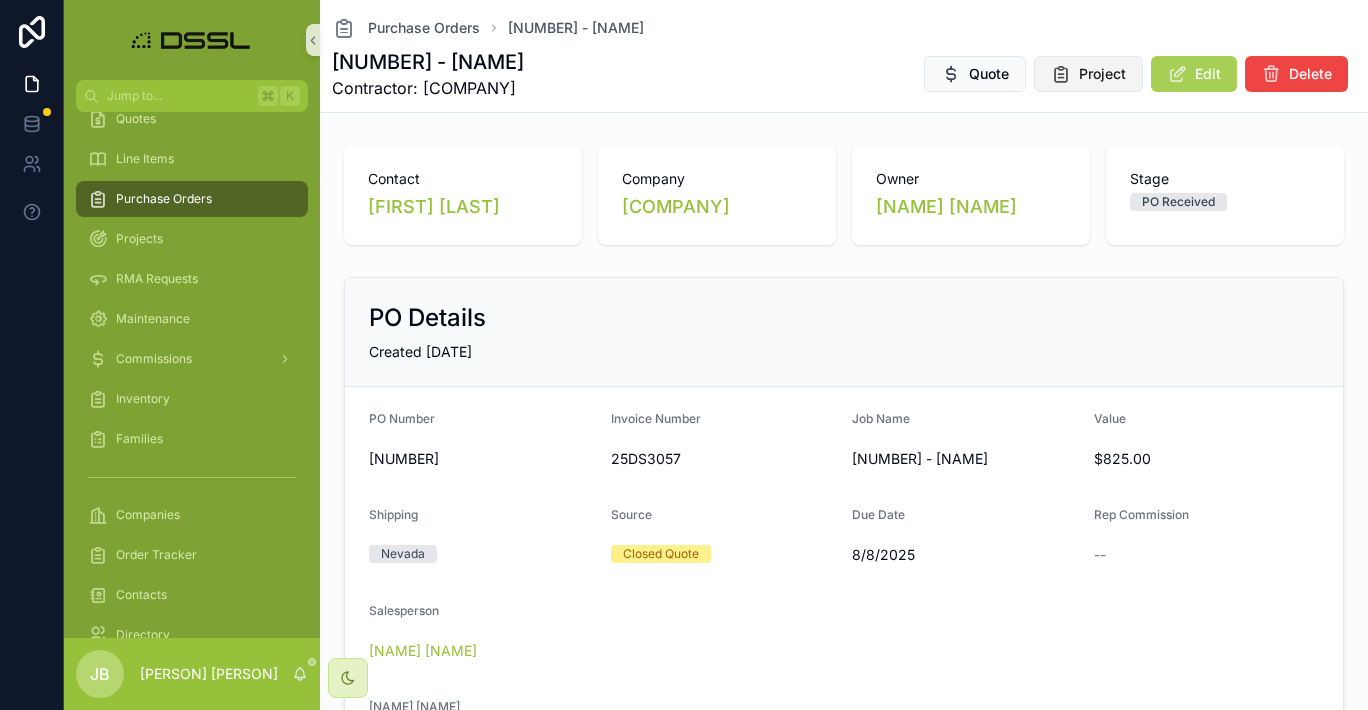 scroll, scrollTop: 0, scrollLeft: 0, axis: both 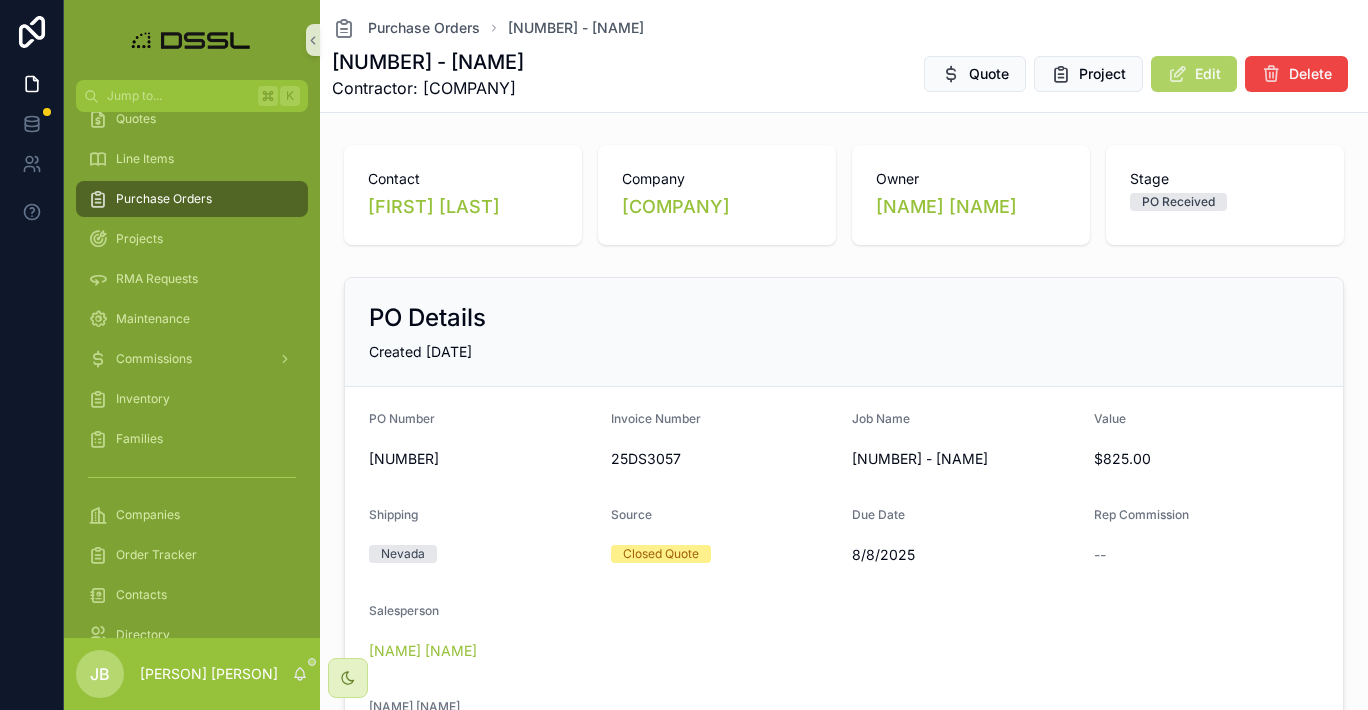 click on "Edit" at bounding box center (1208, 74) 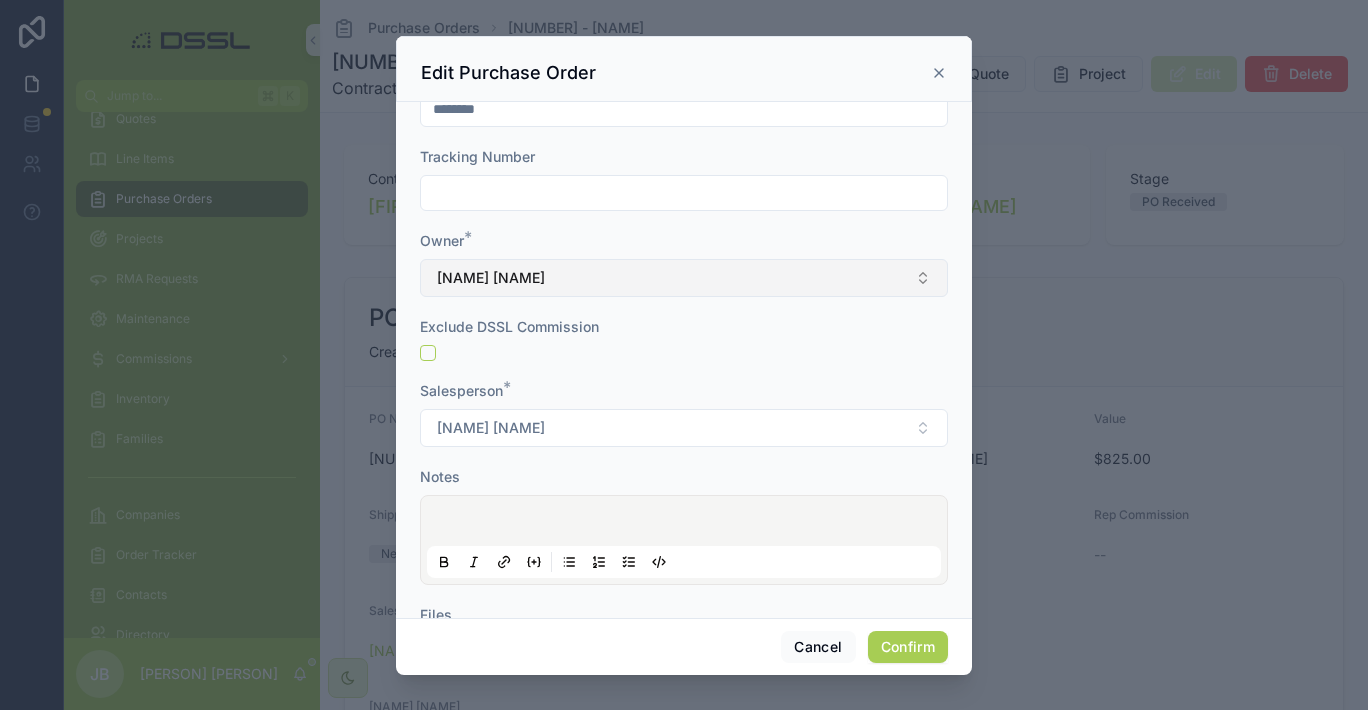 scroll, scrollTop: 801, scrollLeft: 0, axis: vertical 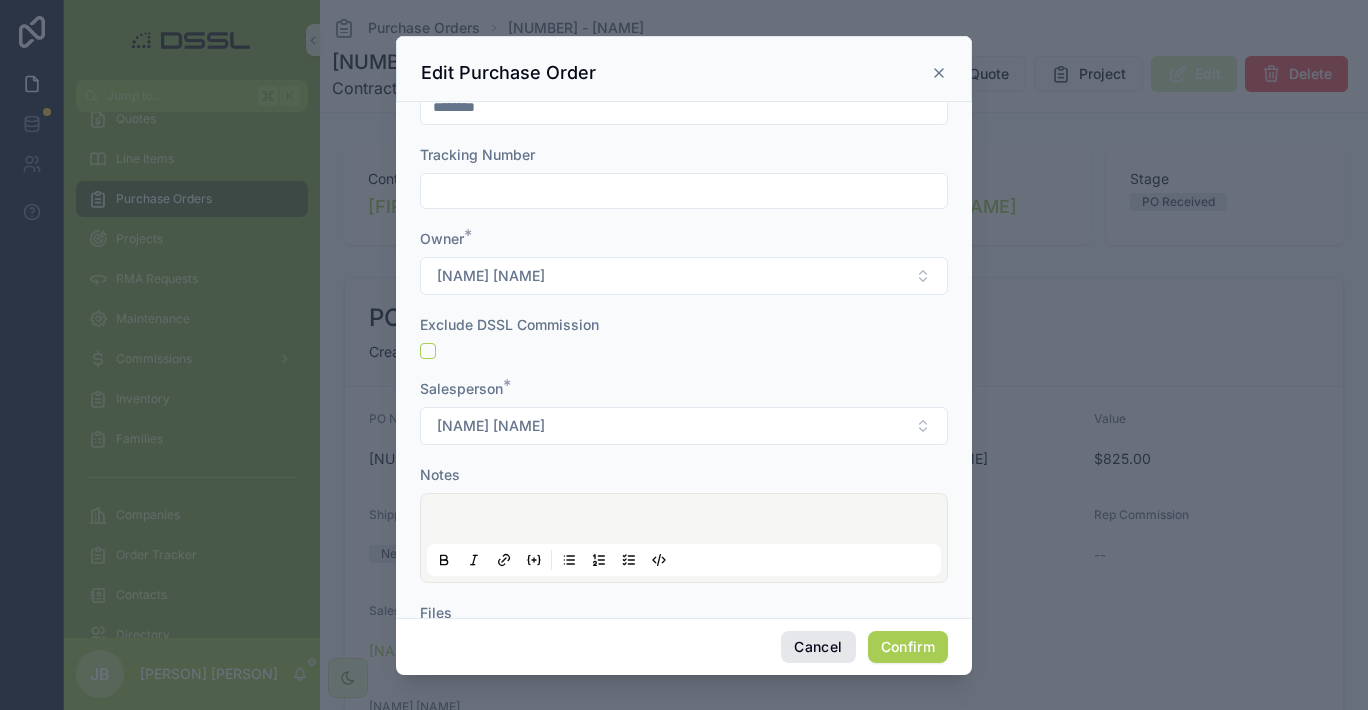 click on "Cancel" at bounding box center (818, 647) 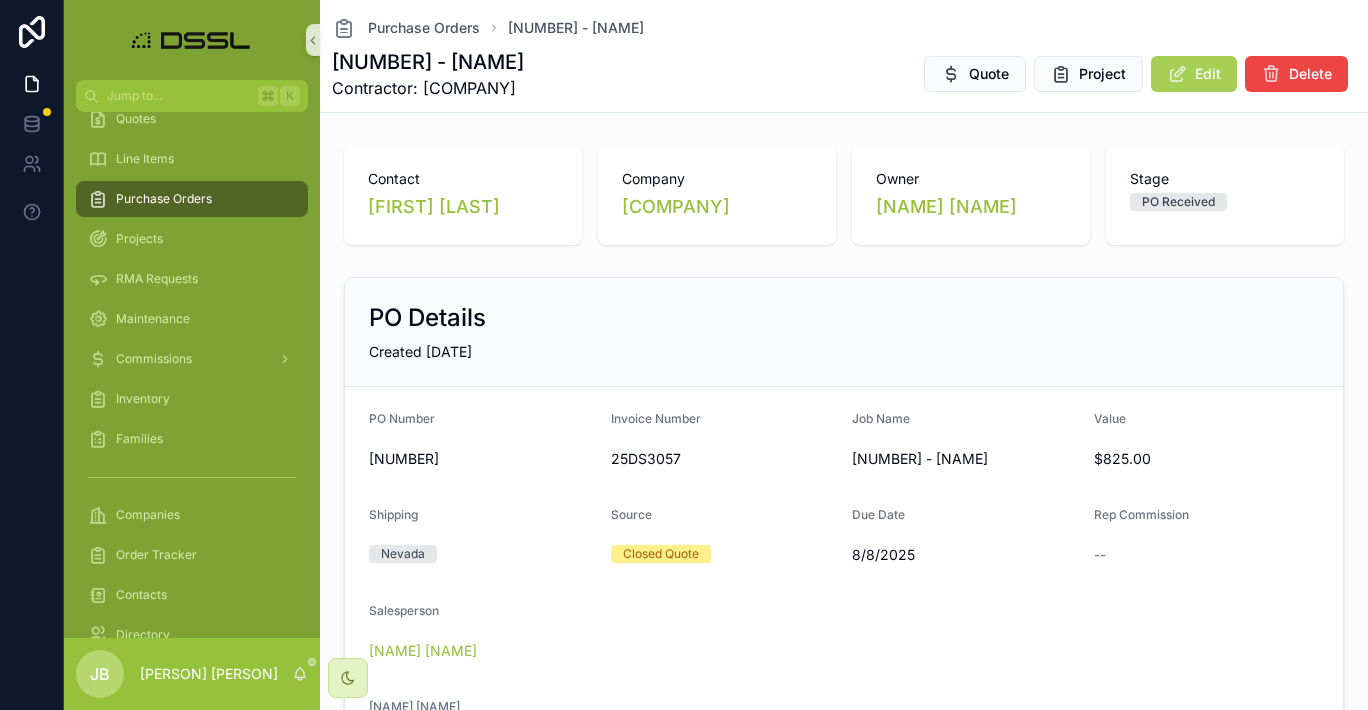 scroll, scrollTop: 0, scrollLeft: 0, axis: both 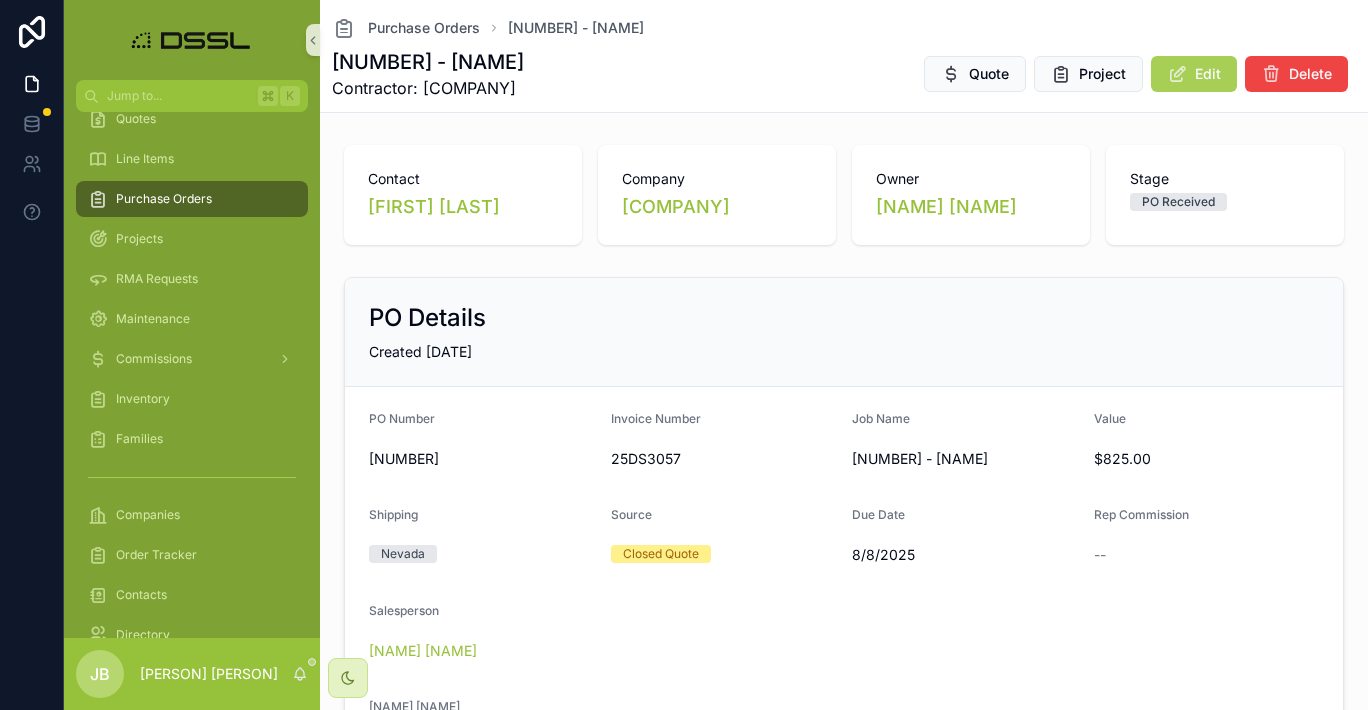 click on "Purchase Orders" at bounding box center (192, 199) 